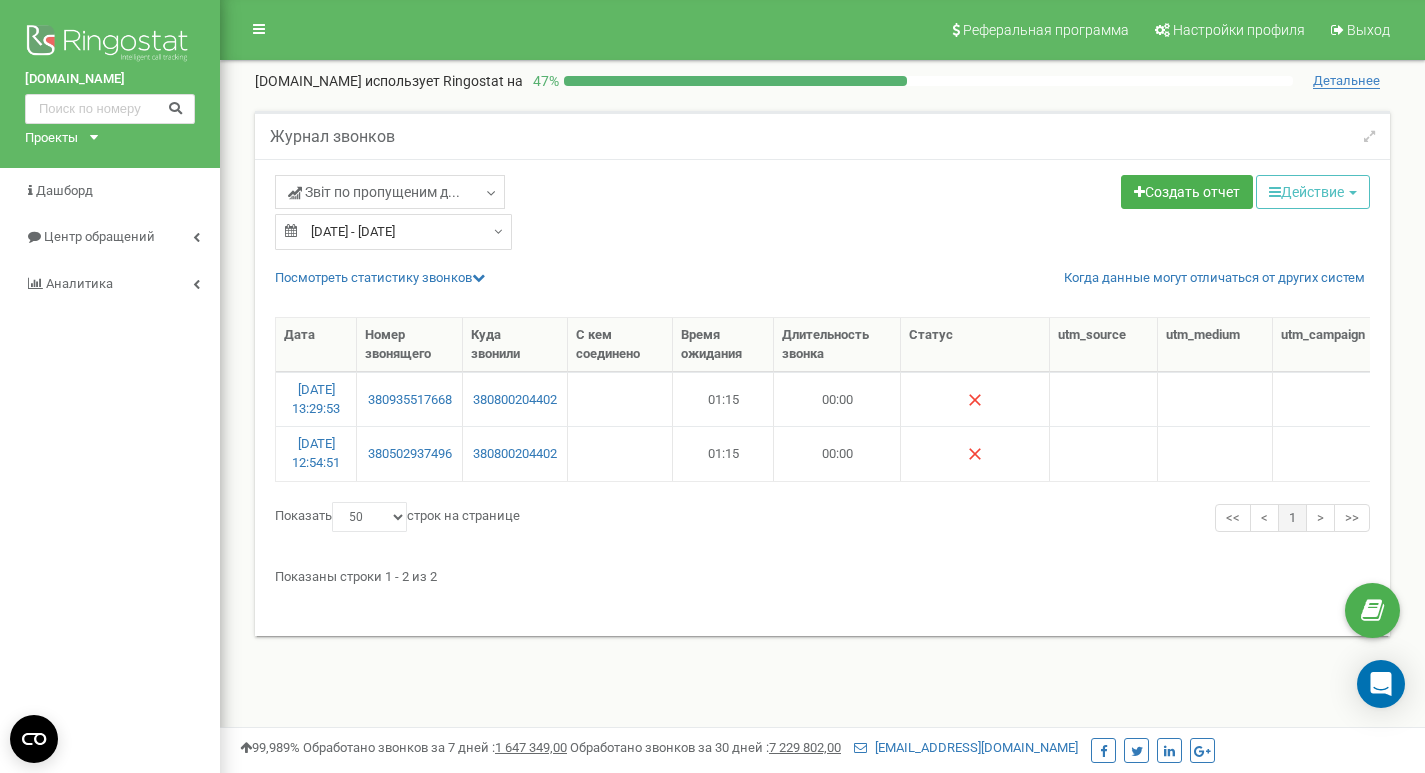 select on "50" 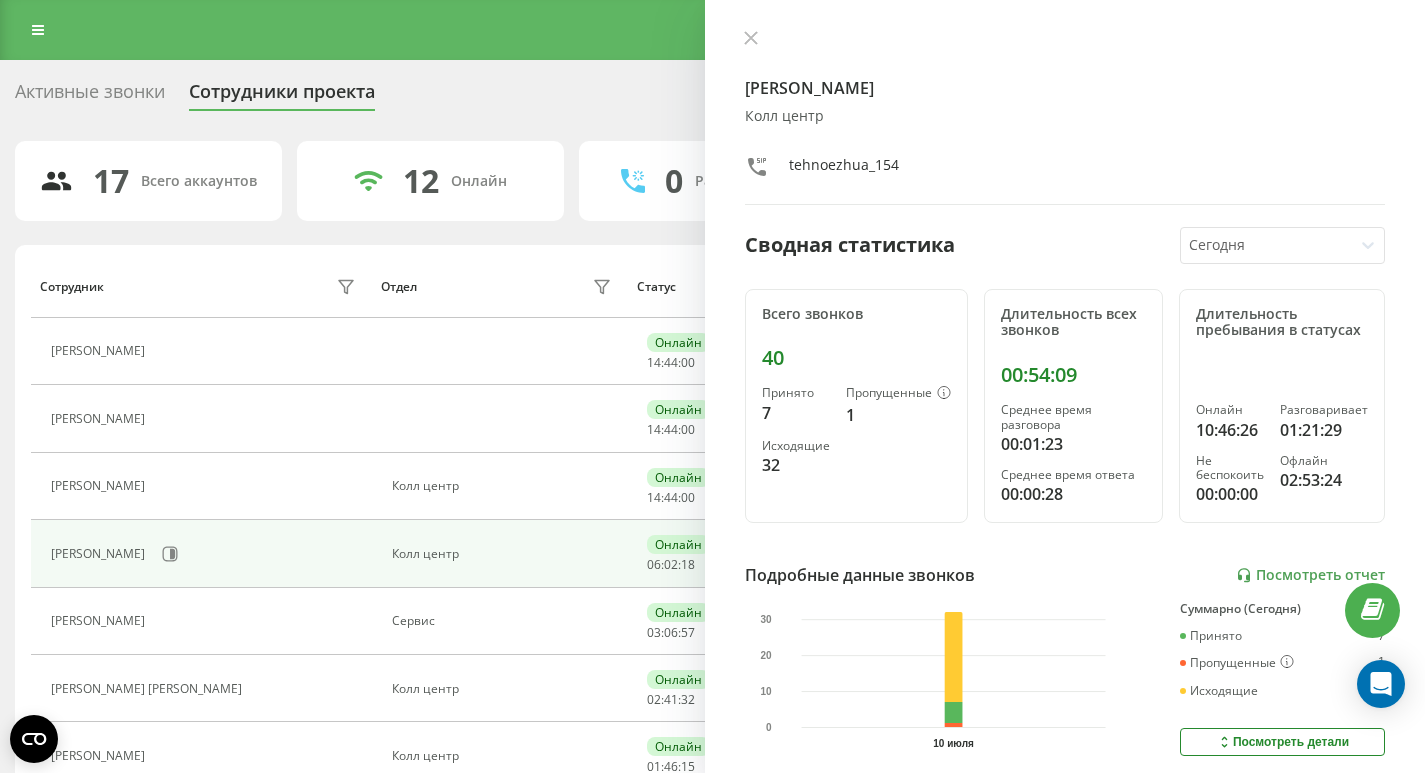 scroll, scrollTop: 0, scrollLeft: 0, axis: both 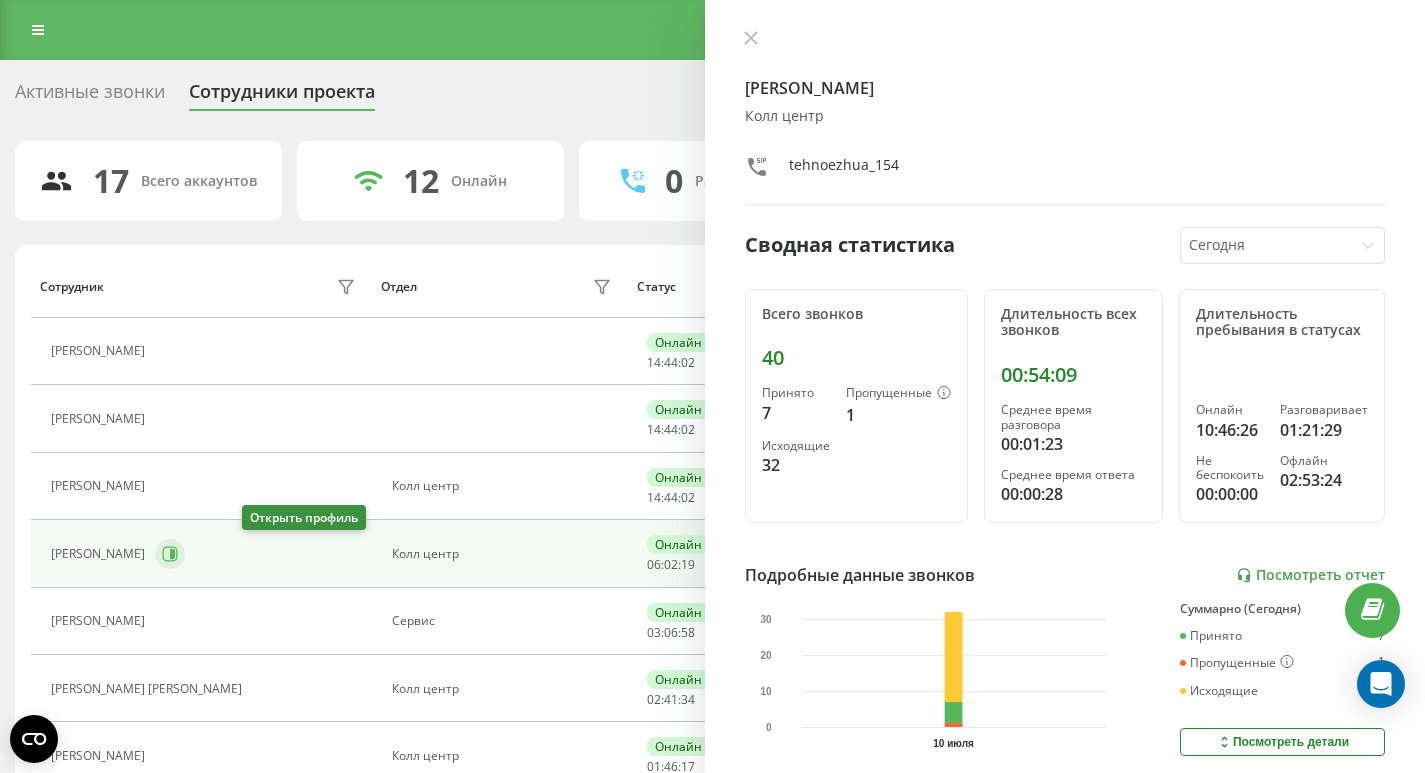 click 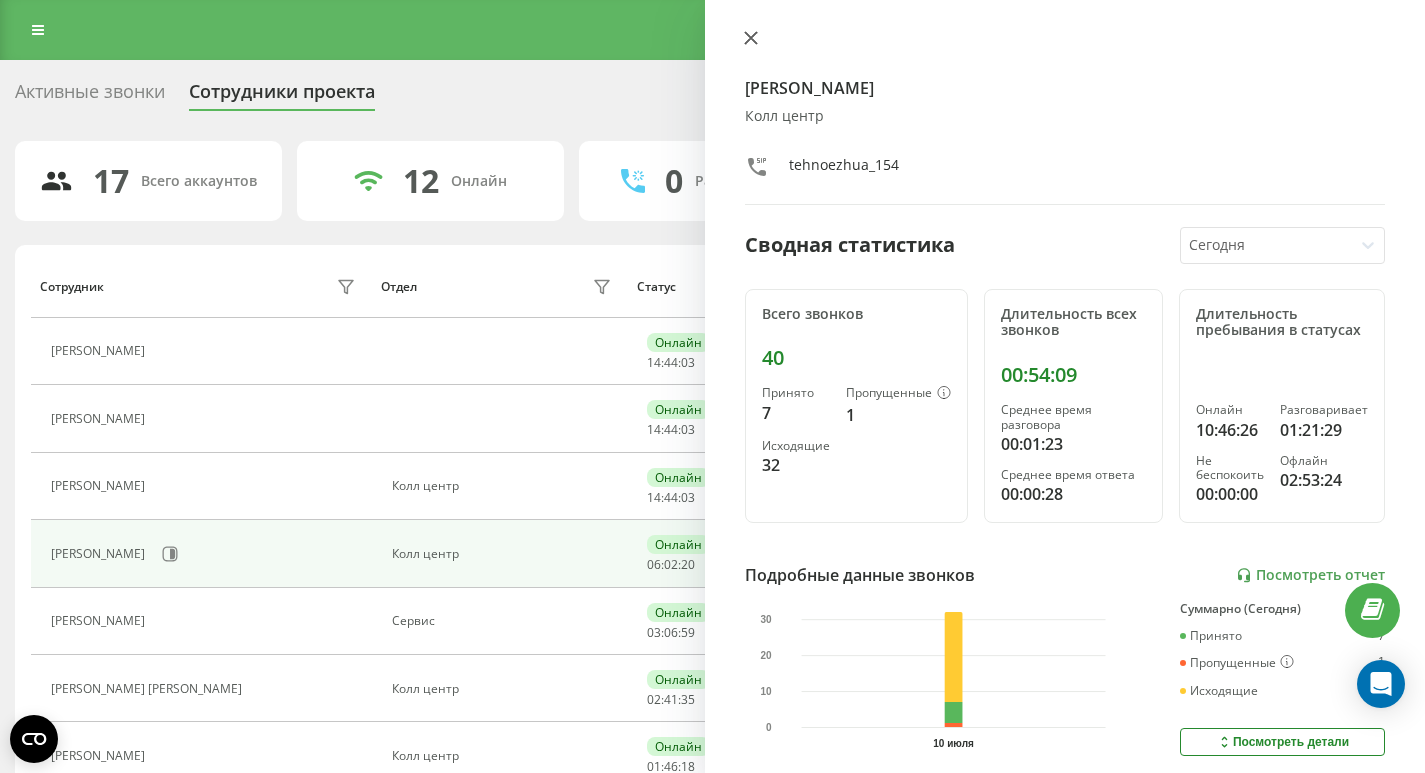 click 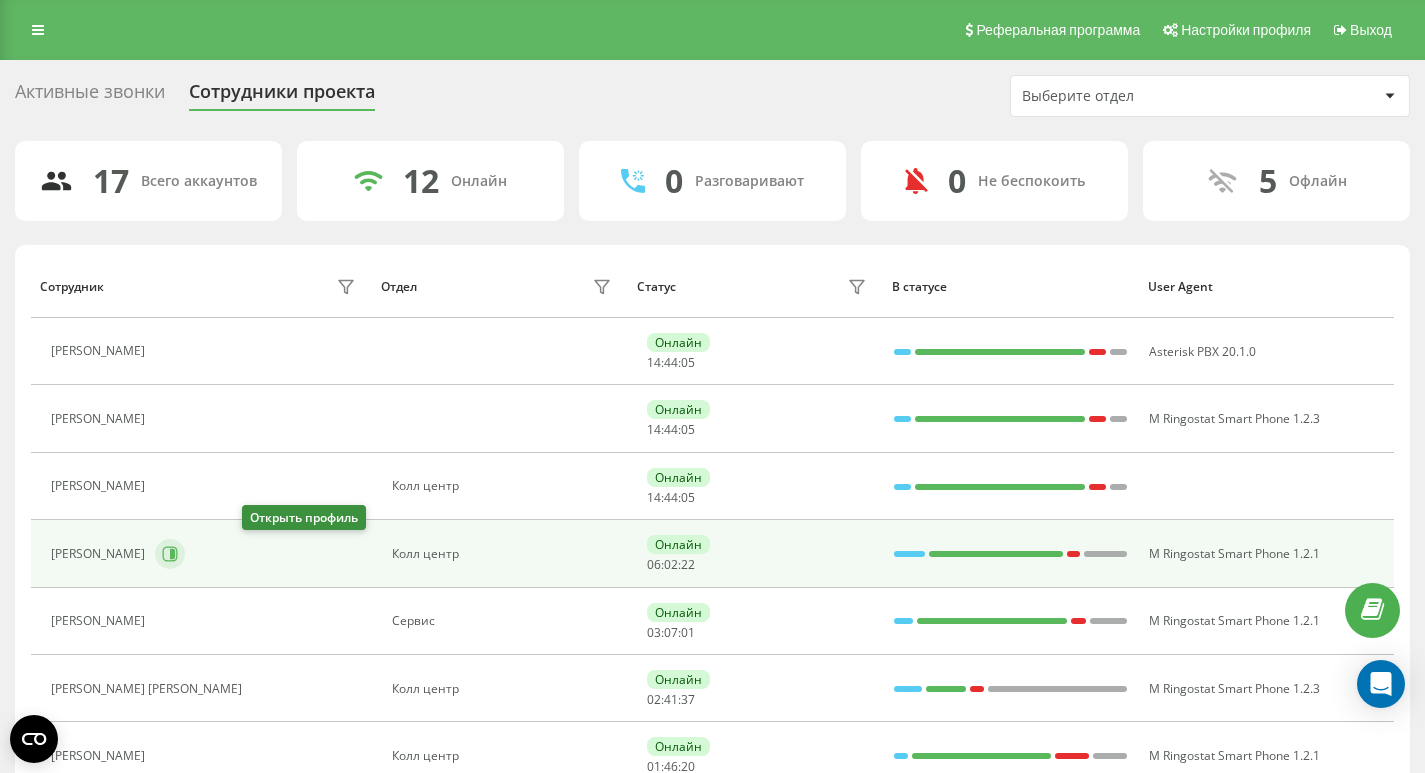 click 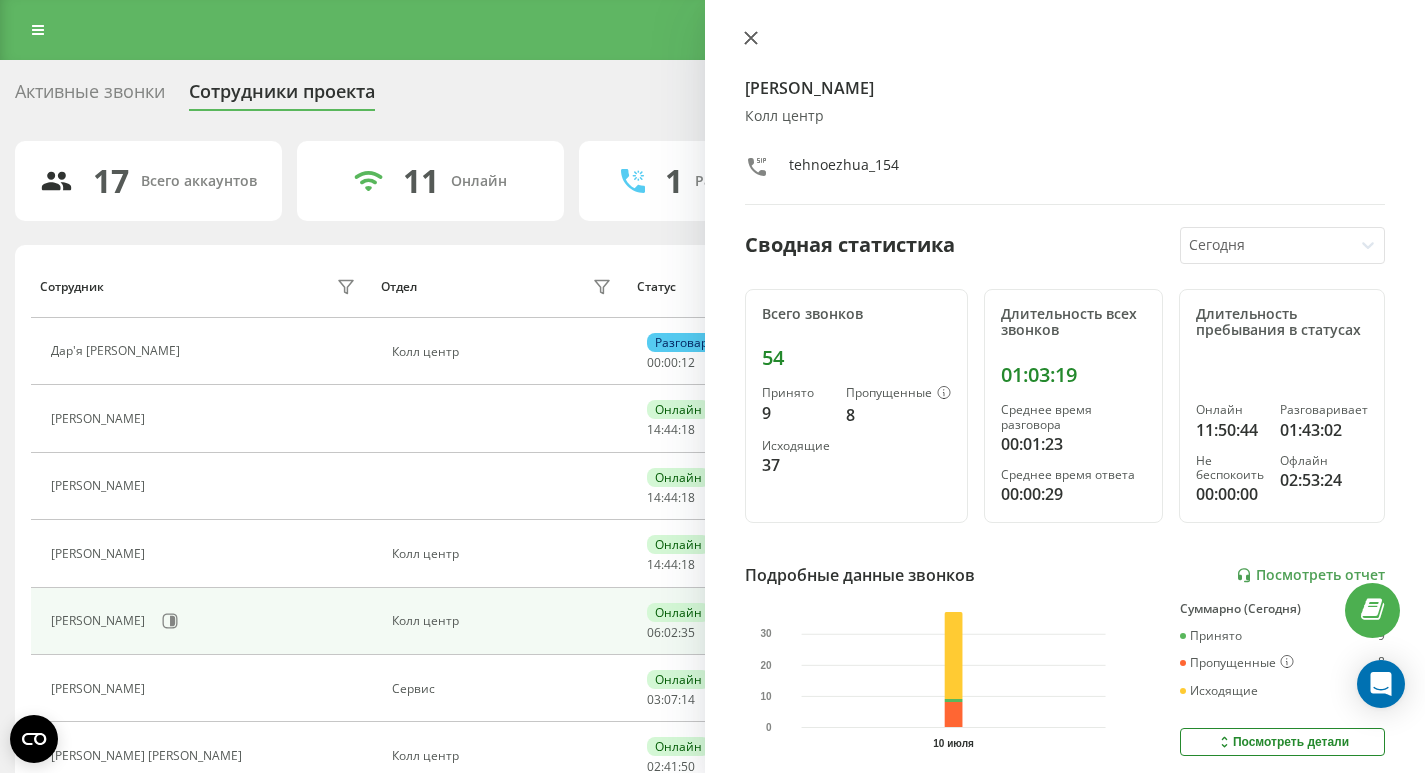 click at bounding box center [751, 39] 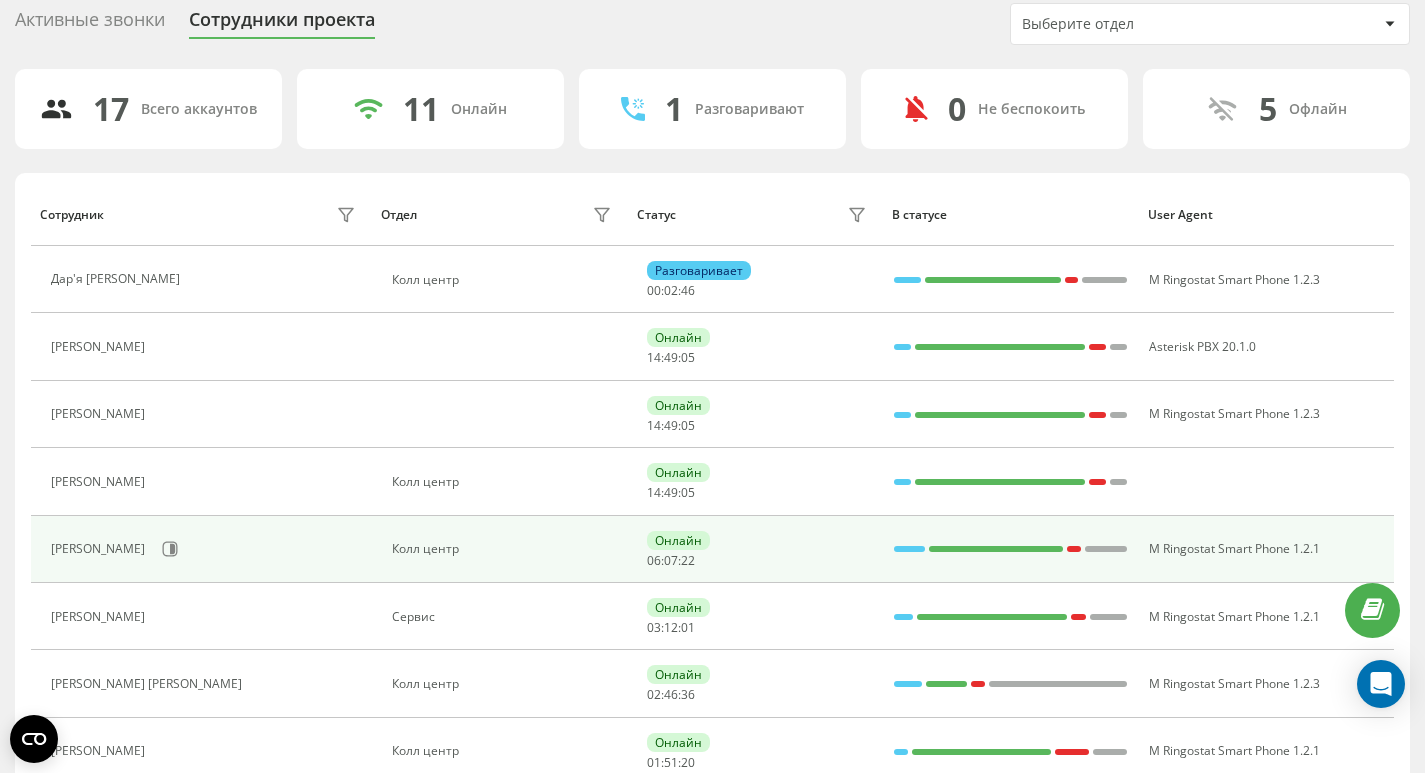 scroll, scrollTop: 107, scrollLeft: 0, axis: vertical 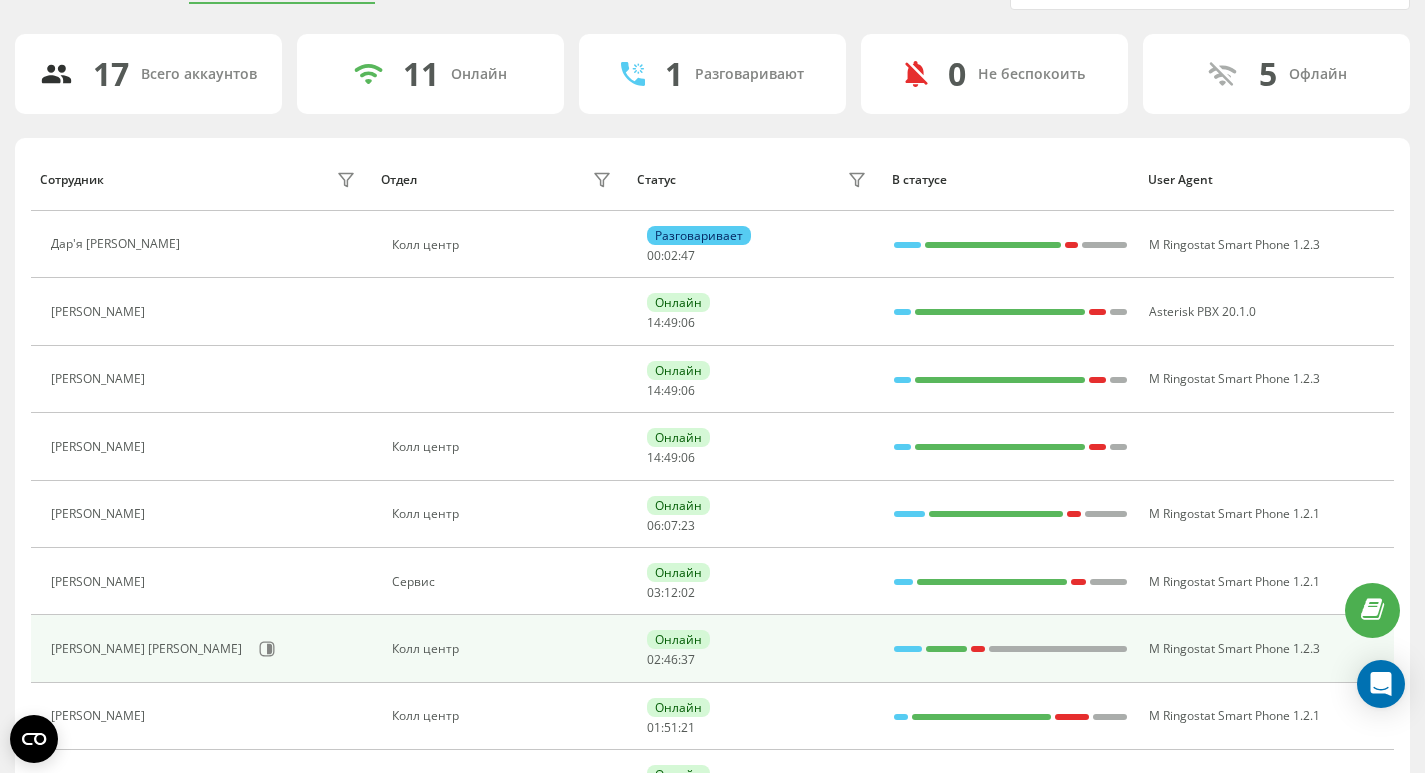 click on "Сауляк Грушевский Всеволод" at bounding box center [201, 648] 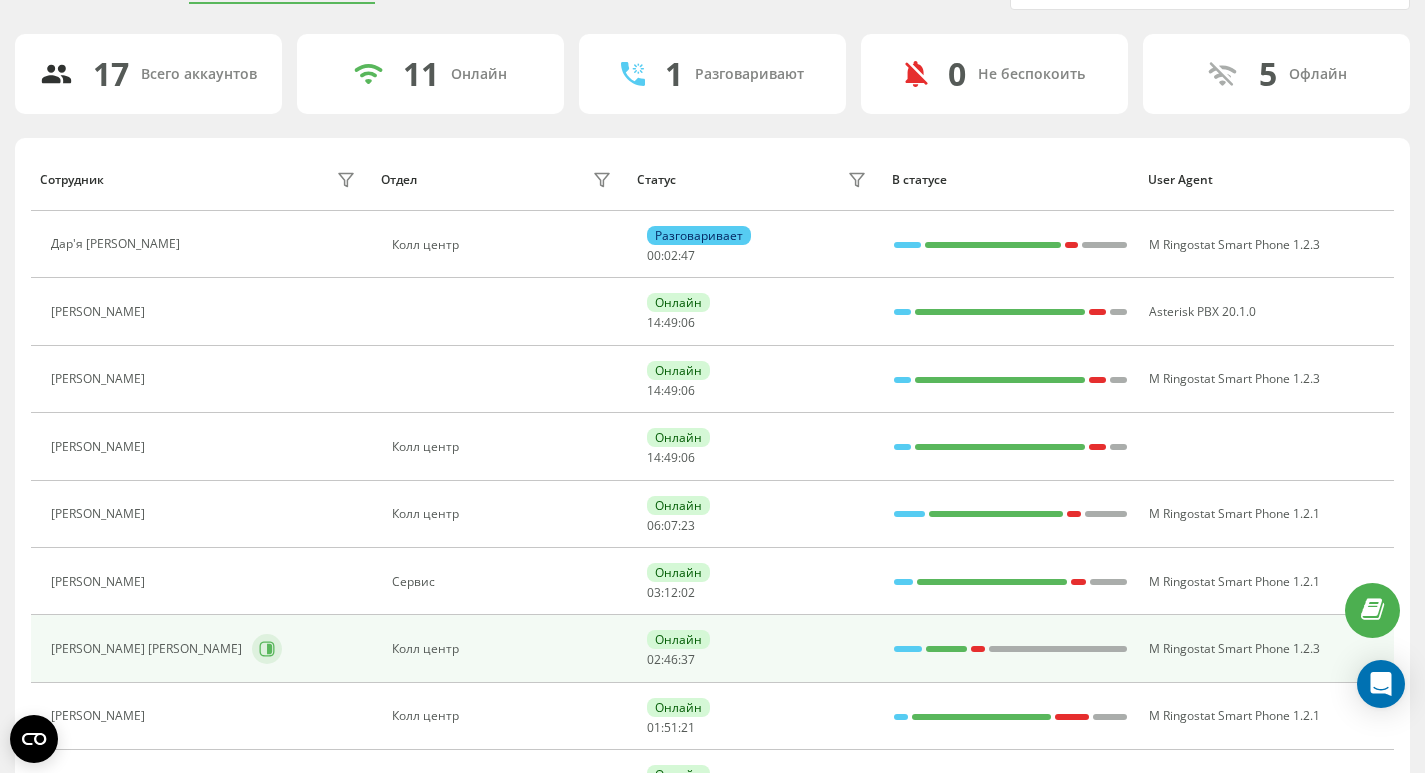 click 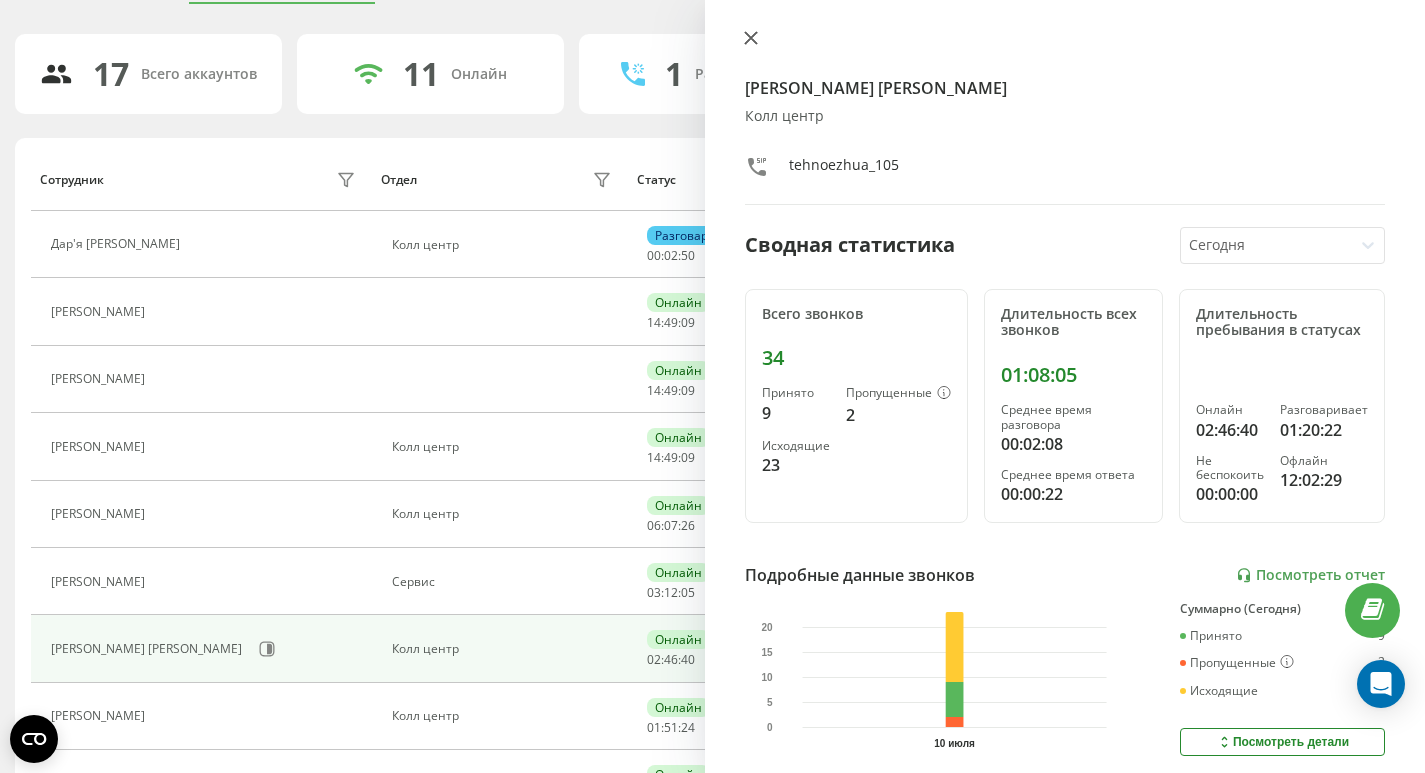 click 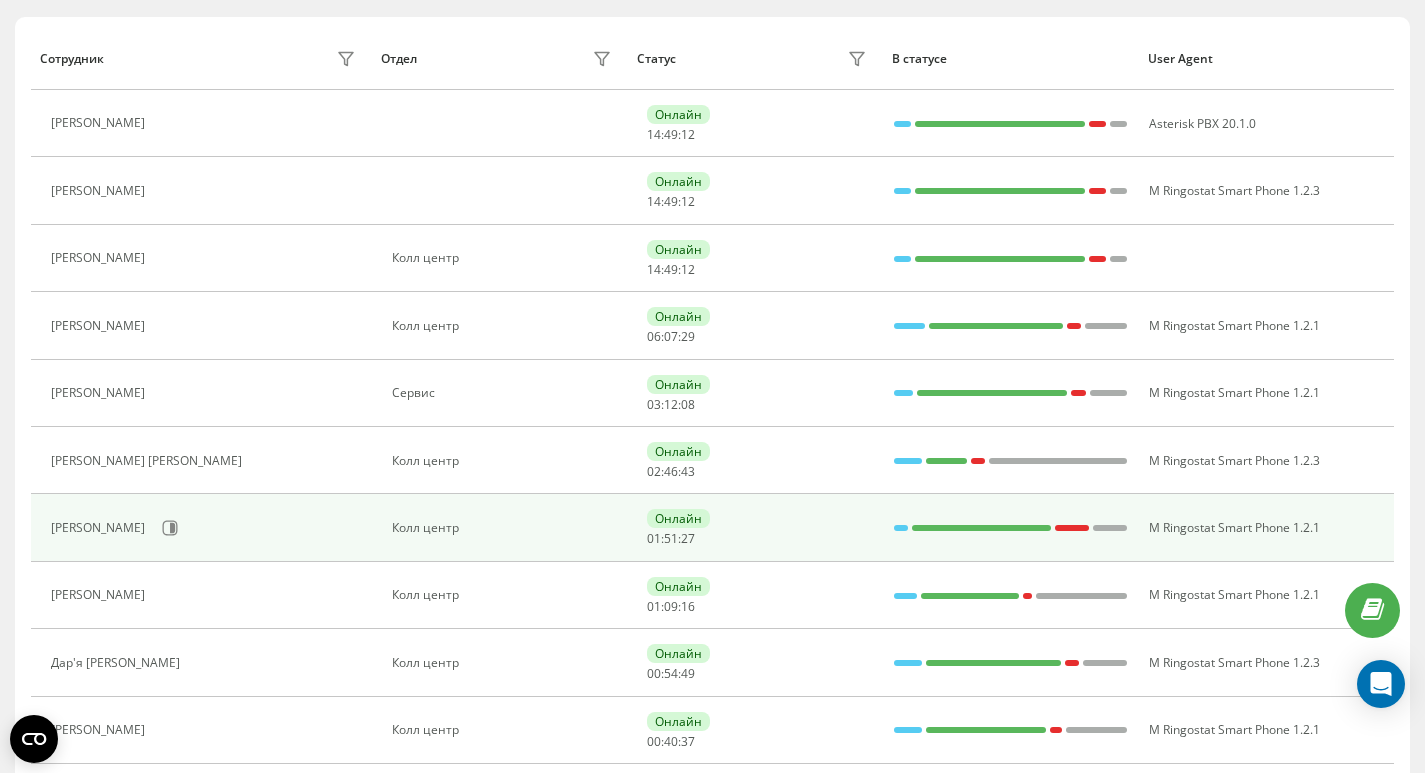scroll, scrollTop: 284, scrollLeft: 0, axis: vertical 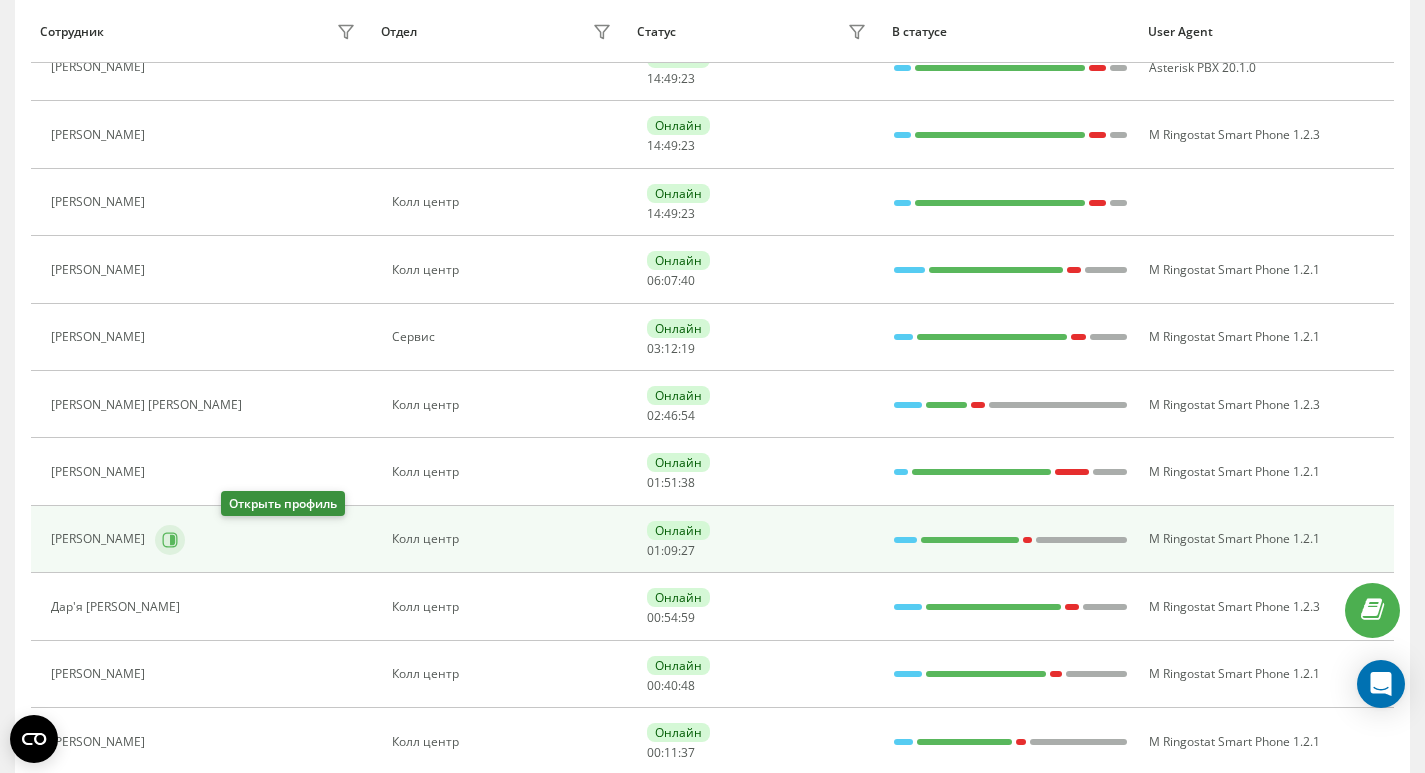 click at bounding box center (170, 540) 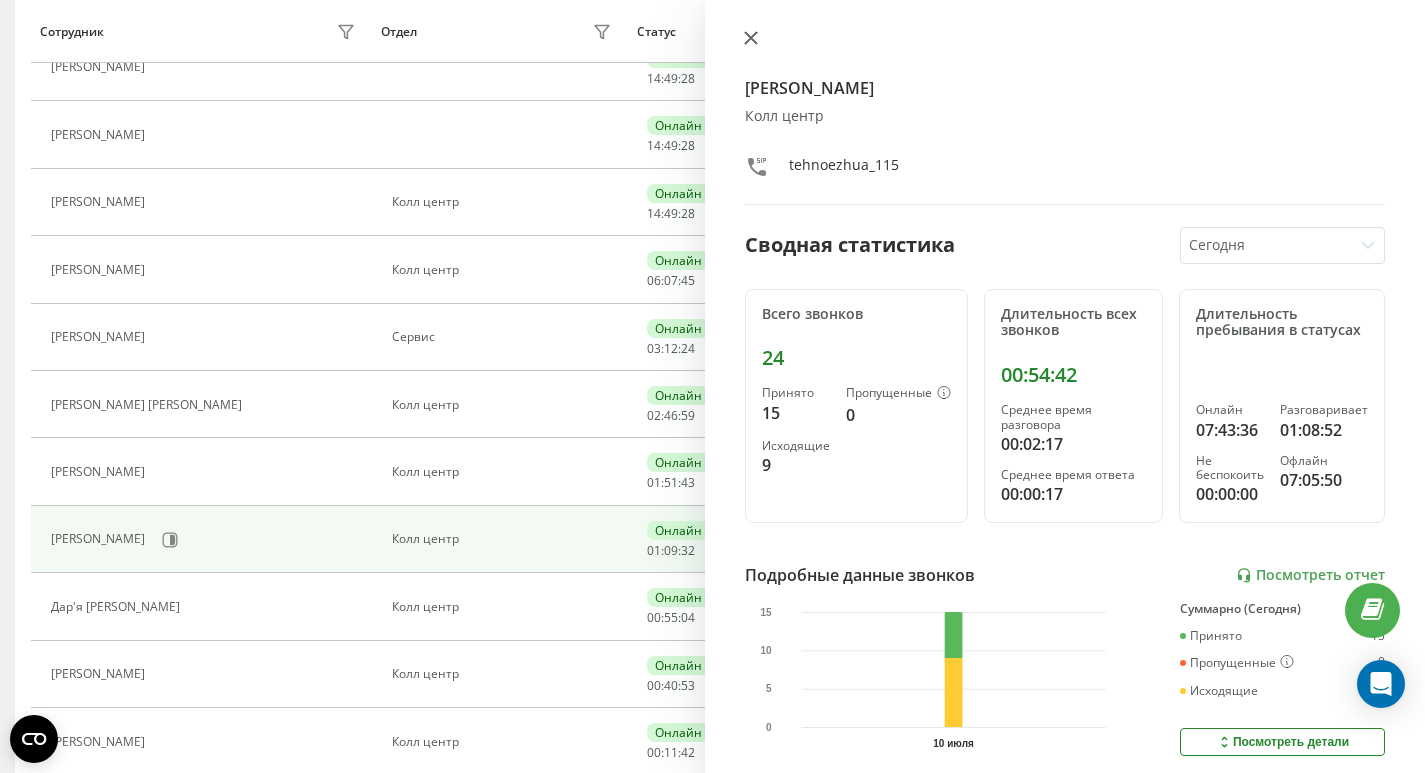 click 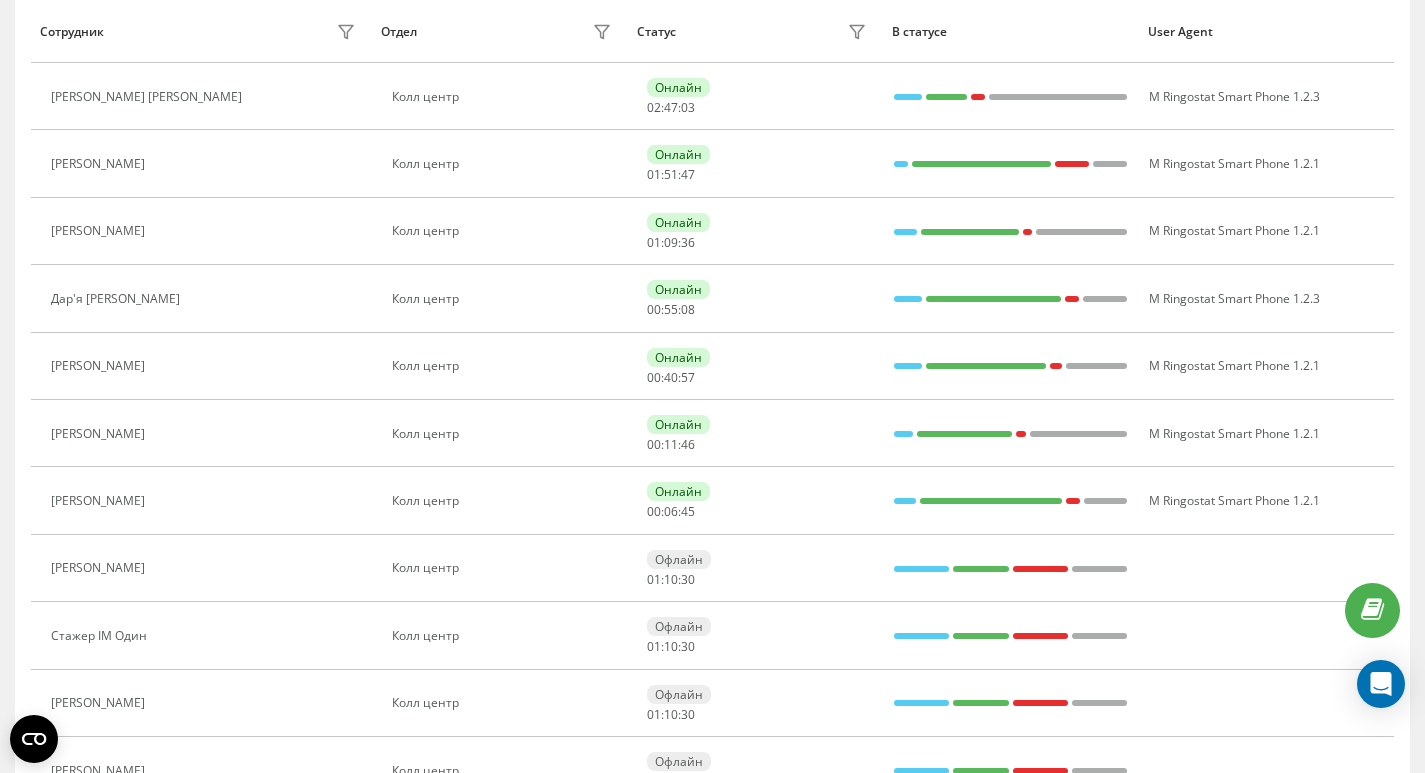 scroll, scrollTop: 618, scrollLeft: 0, axis: vertical 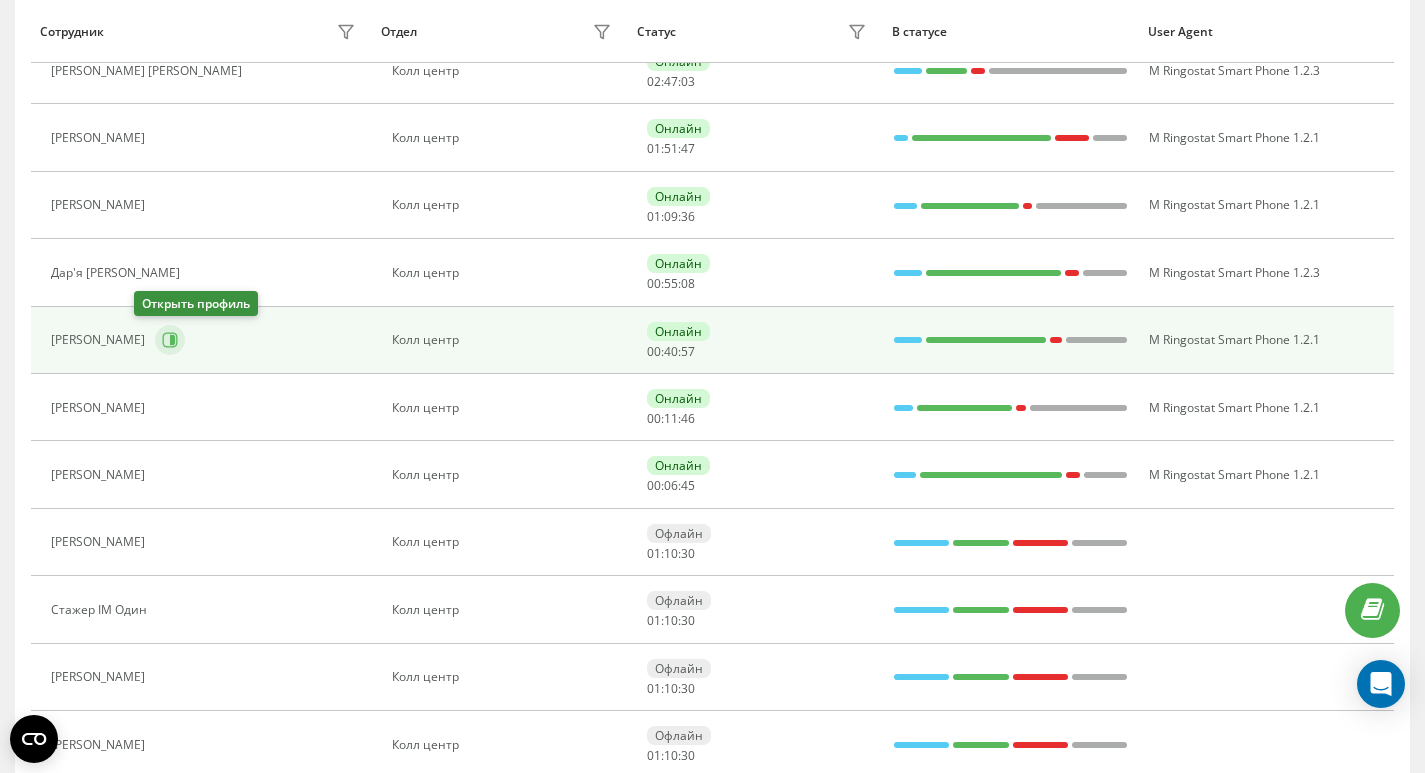 click 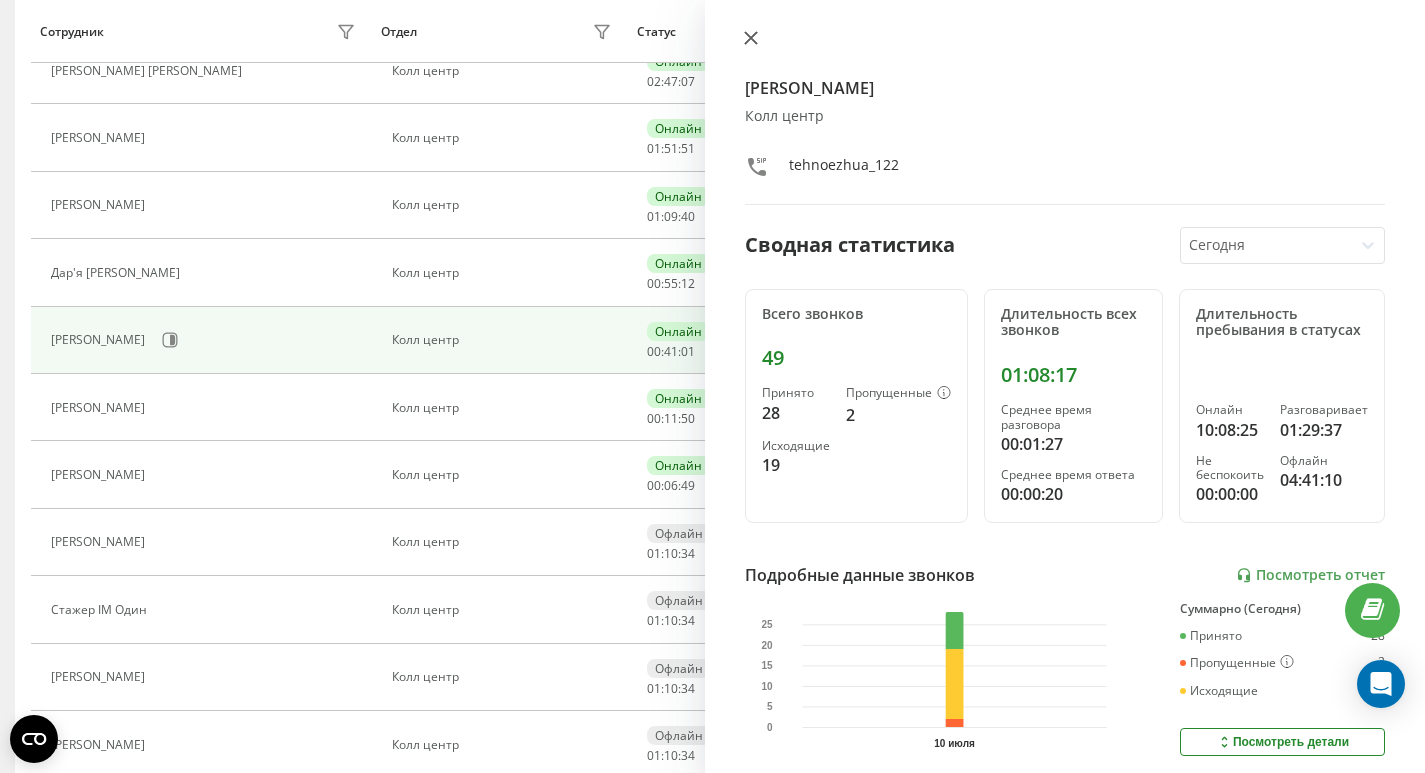 click 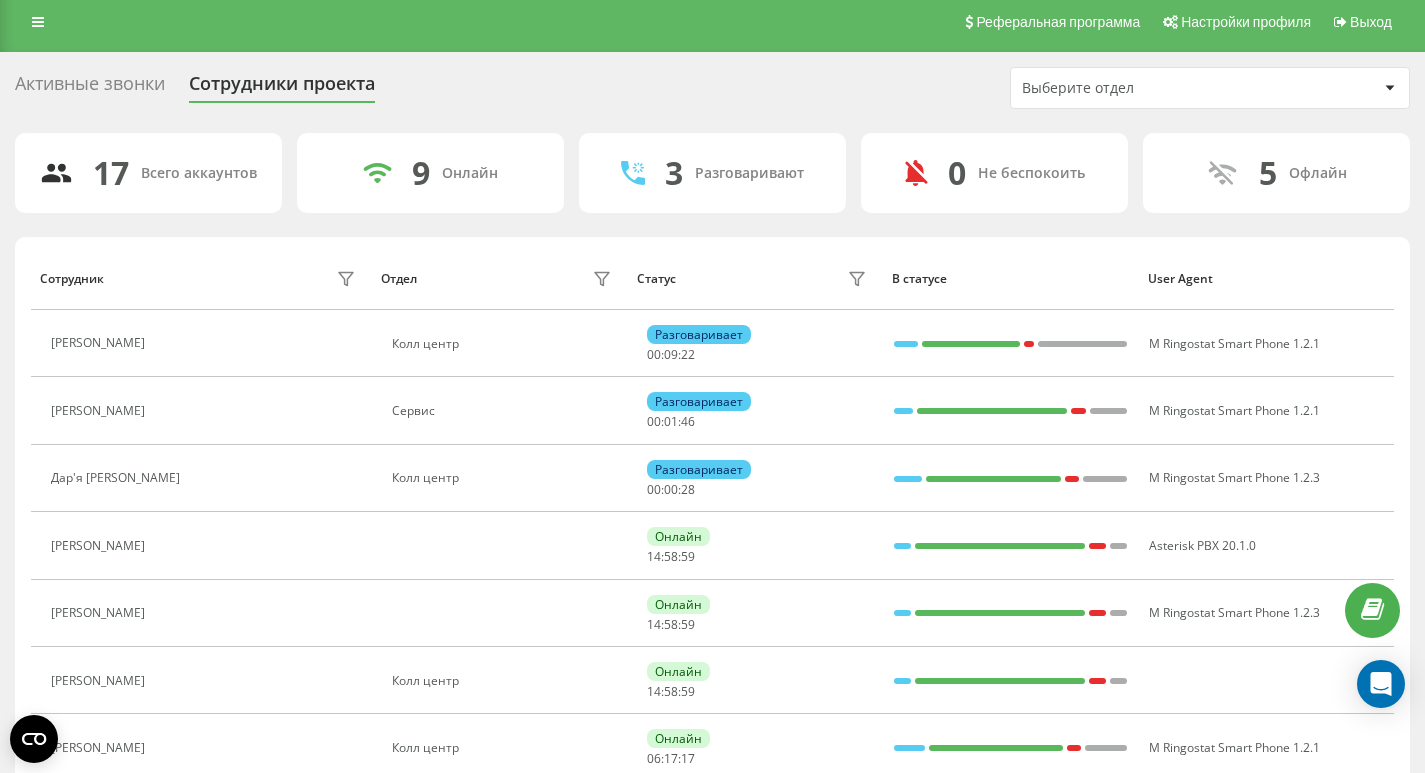 scroll, scrollTop: 0, scrollLeft: 0, axis: both 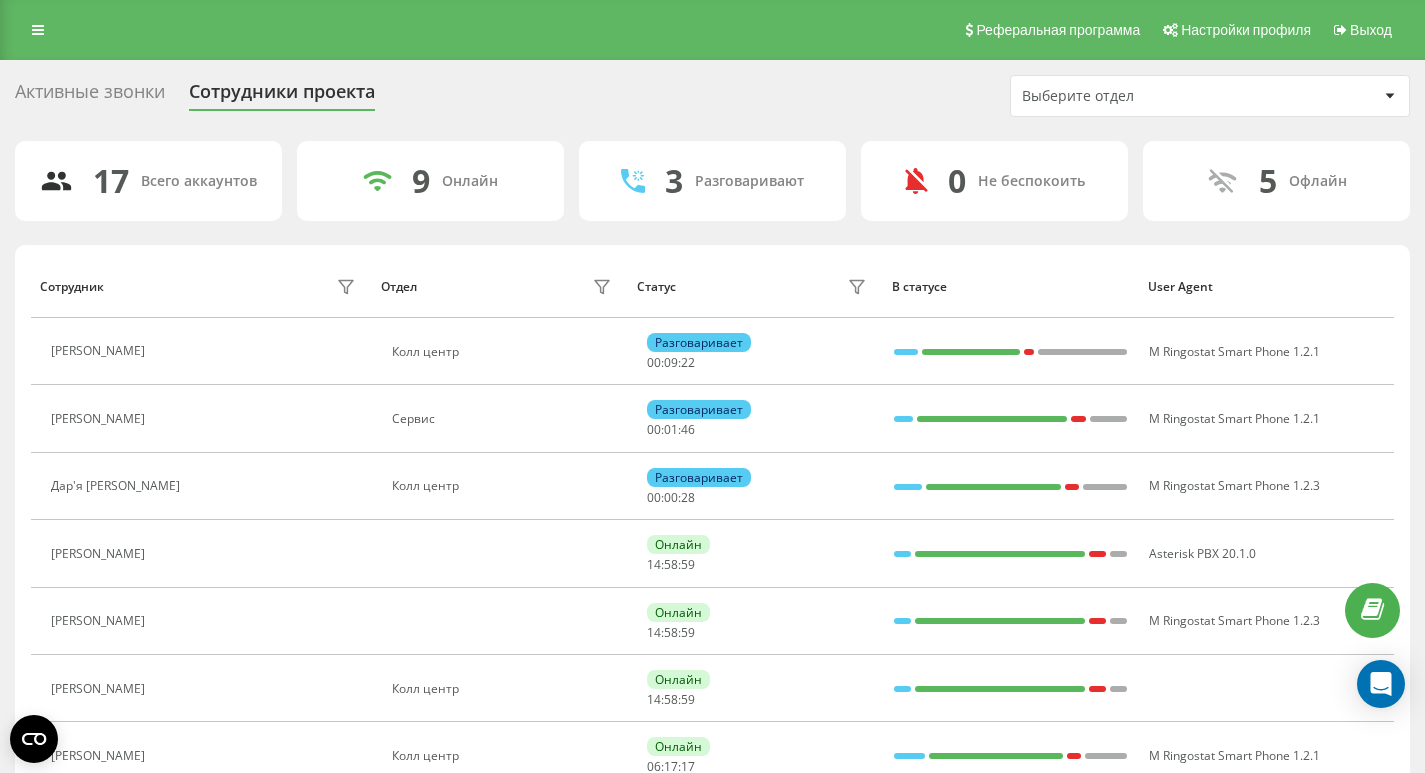 click on "Активные звонки" at bounding box center [90, 96] 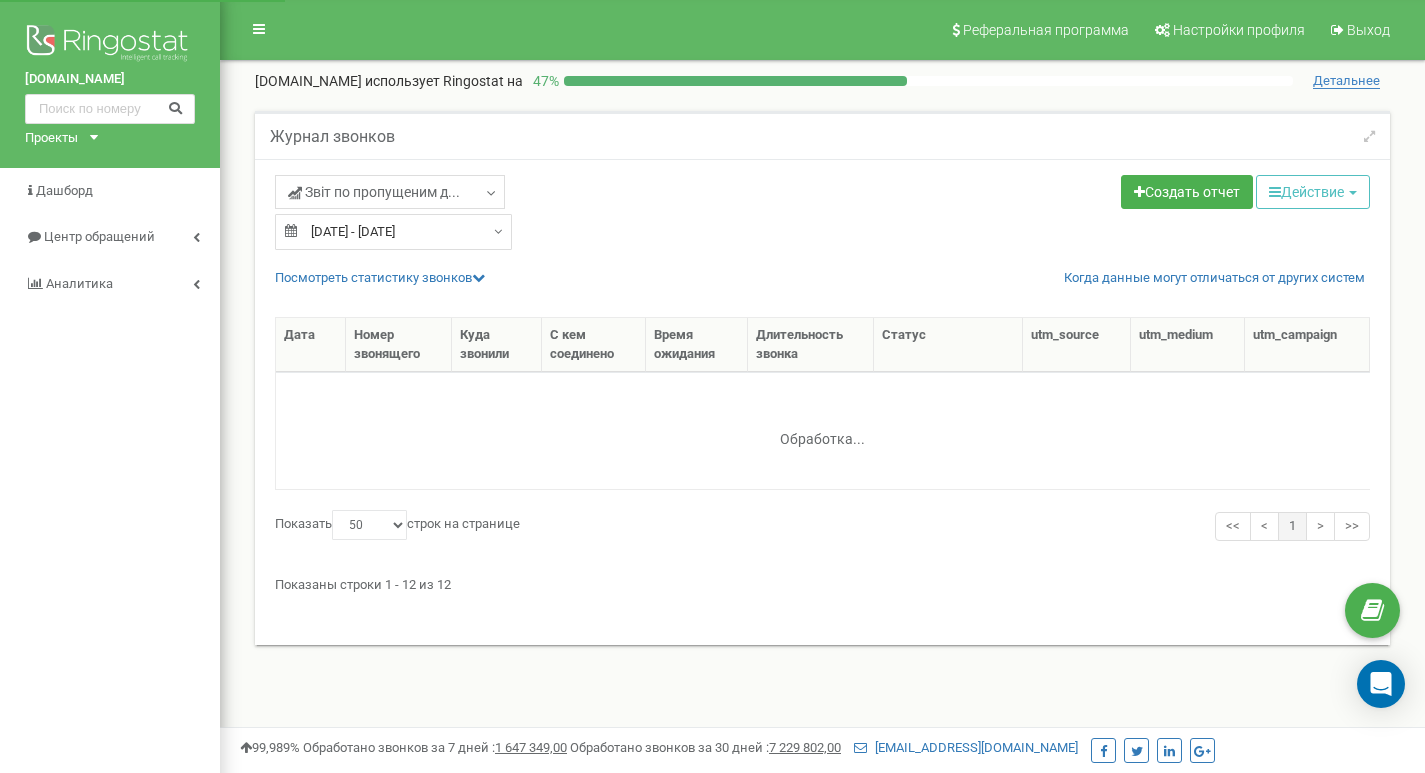 select on "50" 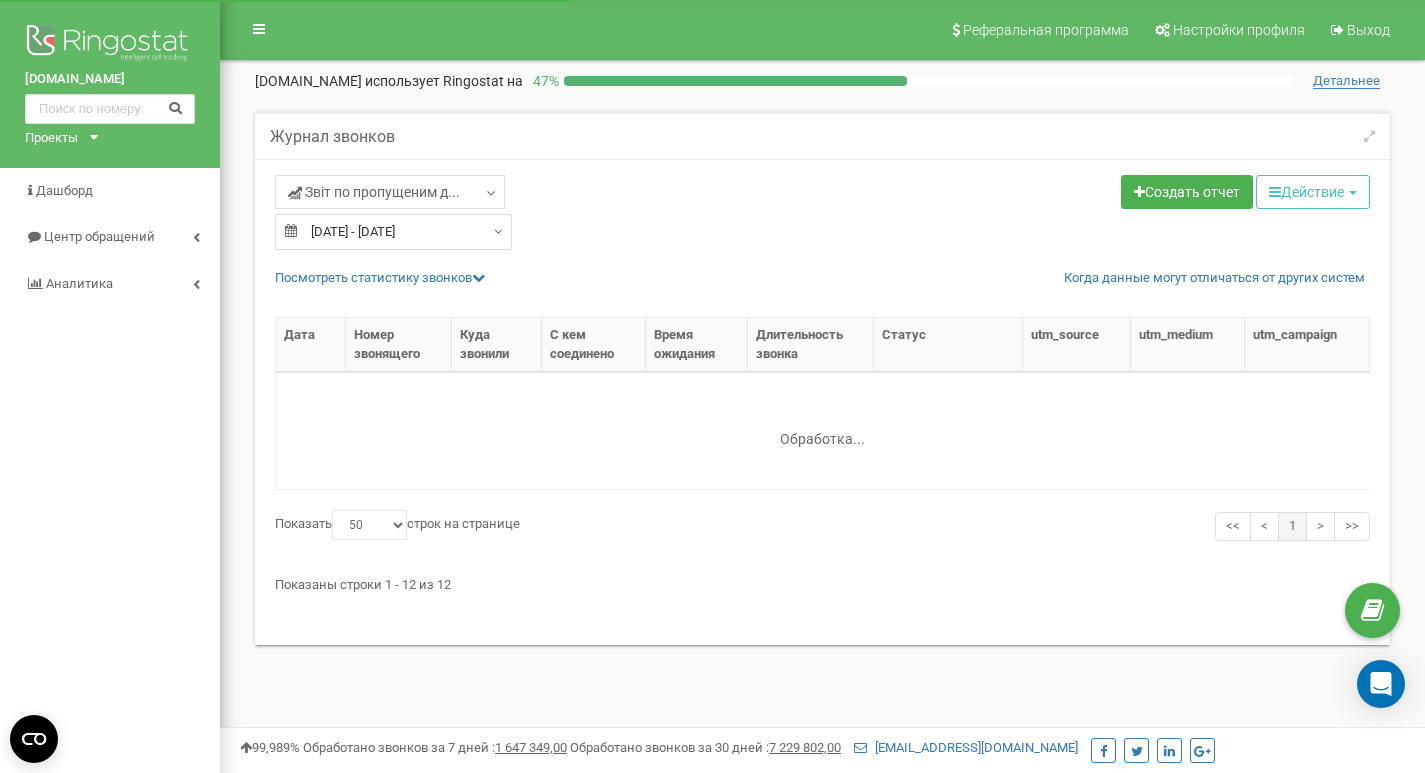 scroll, scrollTop: 0, scrollLeft: 0, axis: both 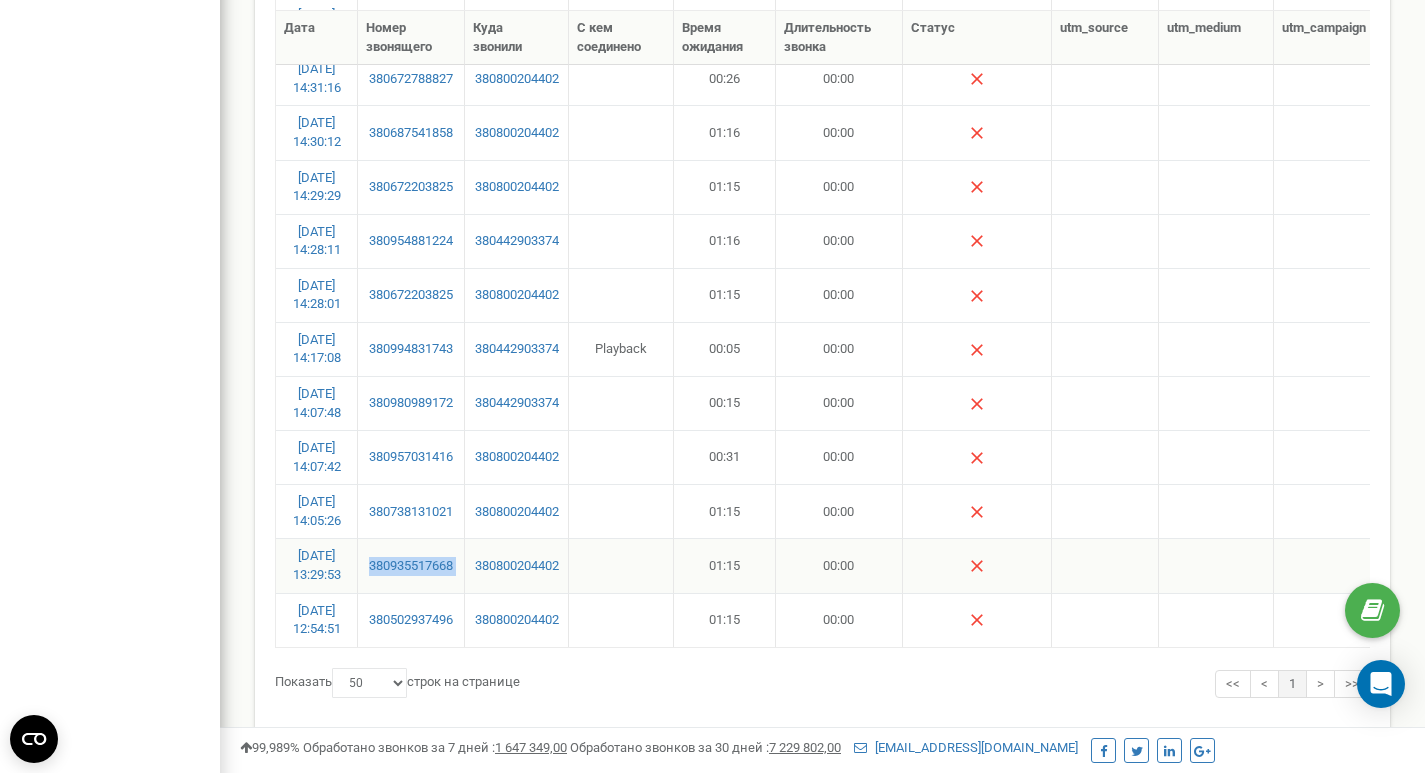 drag, startPoint x: 468, startPoint y: 569, endPoint x: 365, endPoint y: 570, distance: 103.00485 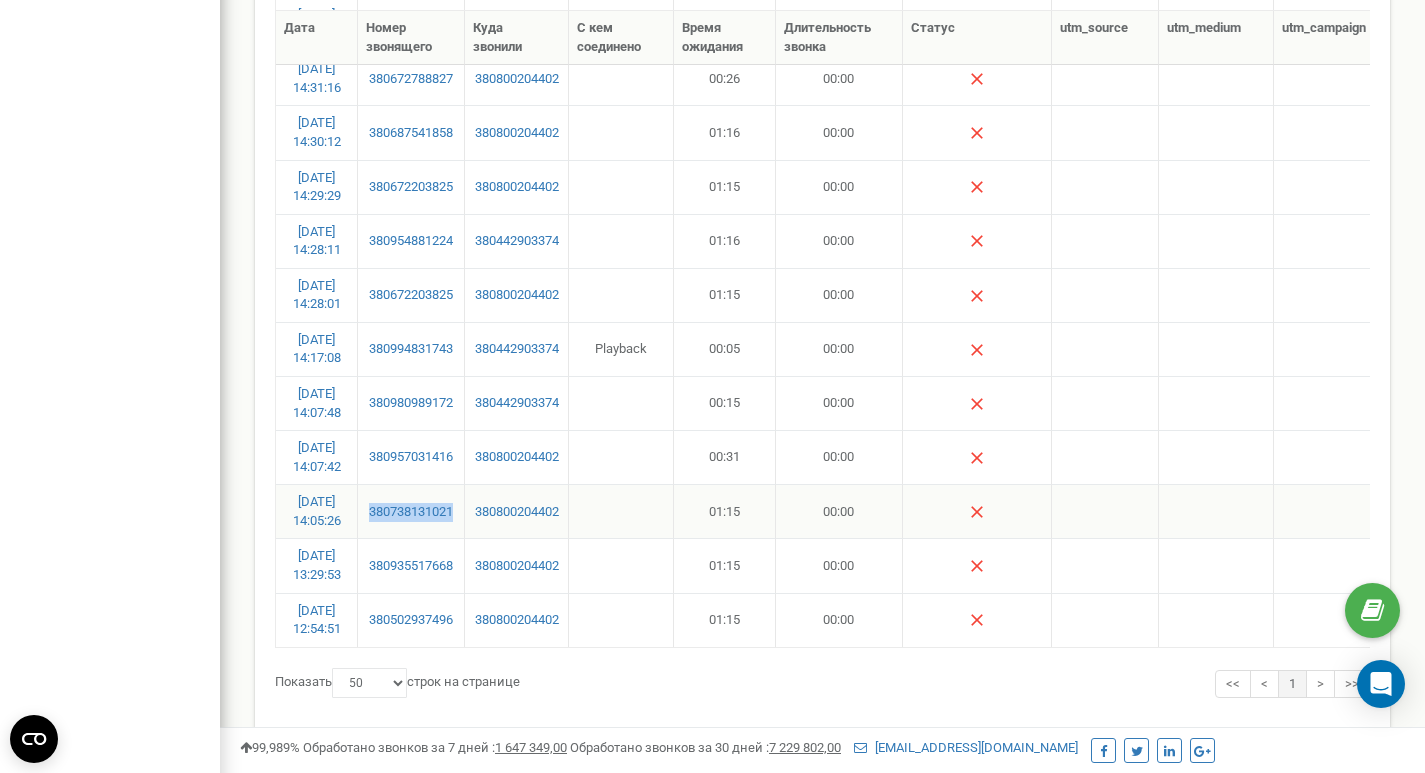drag, startPoint x: 459, startPoint y: 508, endPoint x: 364, endPoint y: 511, distance: 95.047356 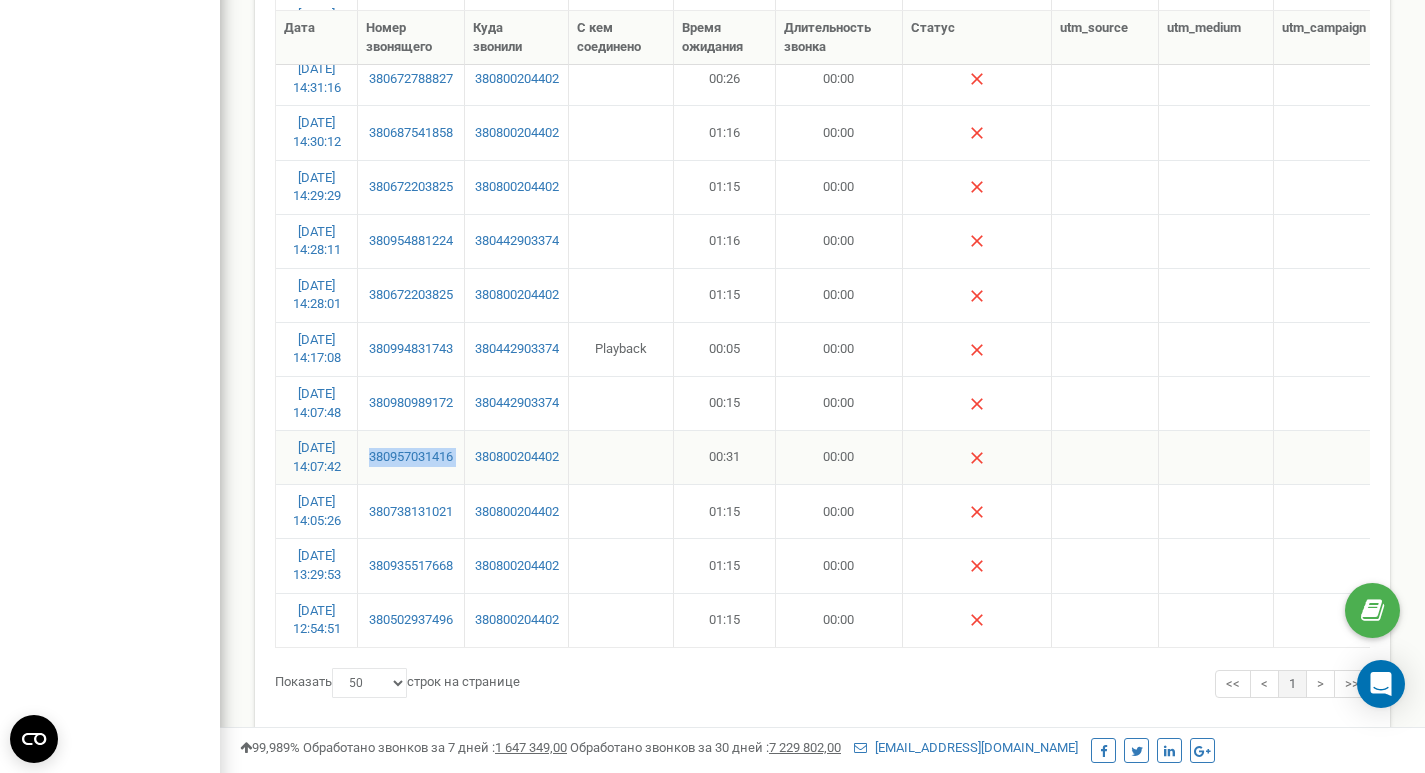 drag, startPoint x: 465, startPoint y: 465, endPoint x: 369, endPoint y: 468, distance: 96.04687 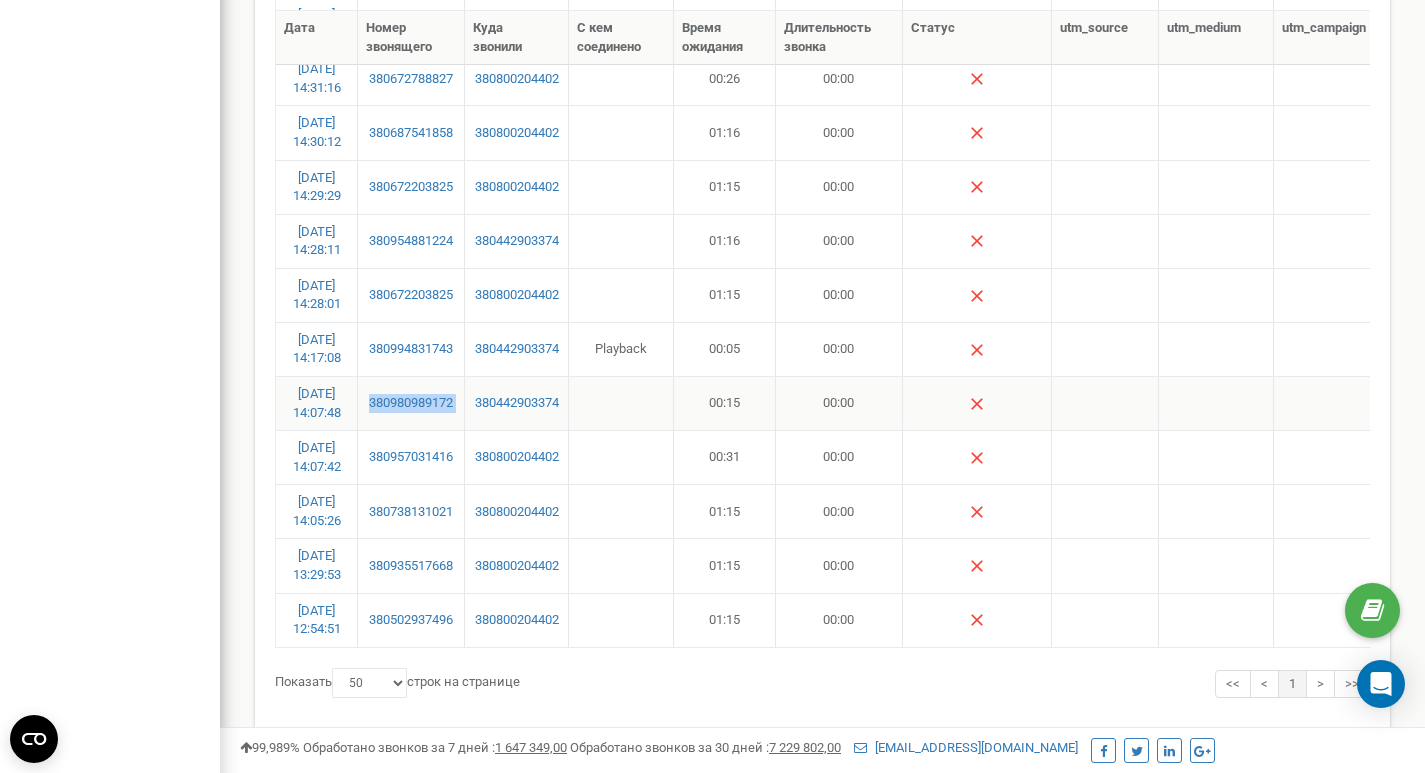 drag, startPoint x: 464, startPoint y: 402, endPoint x: 365, endPoint y: 409, distance: 99.24717 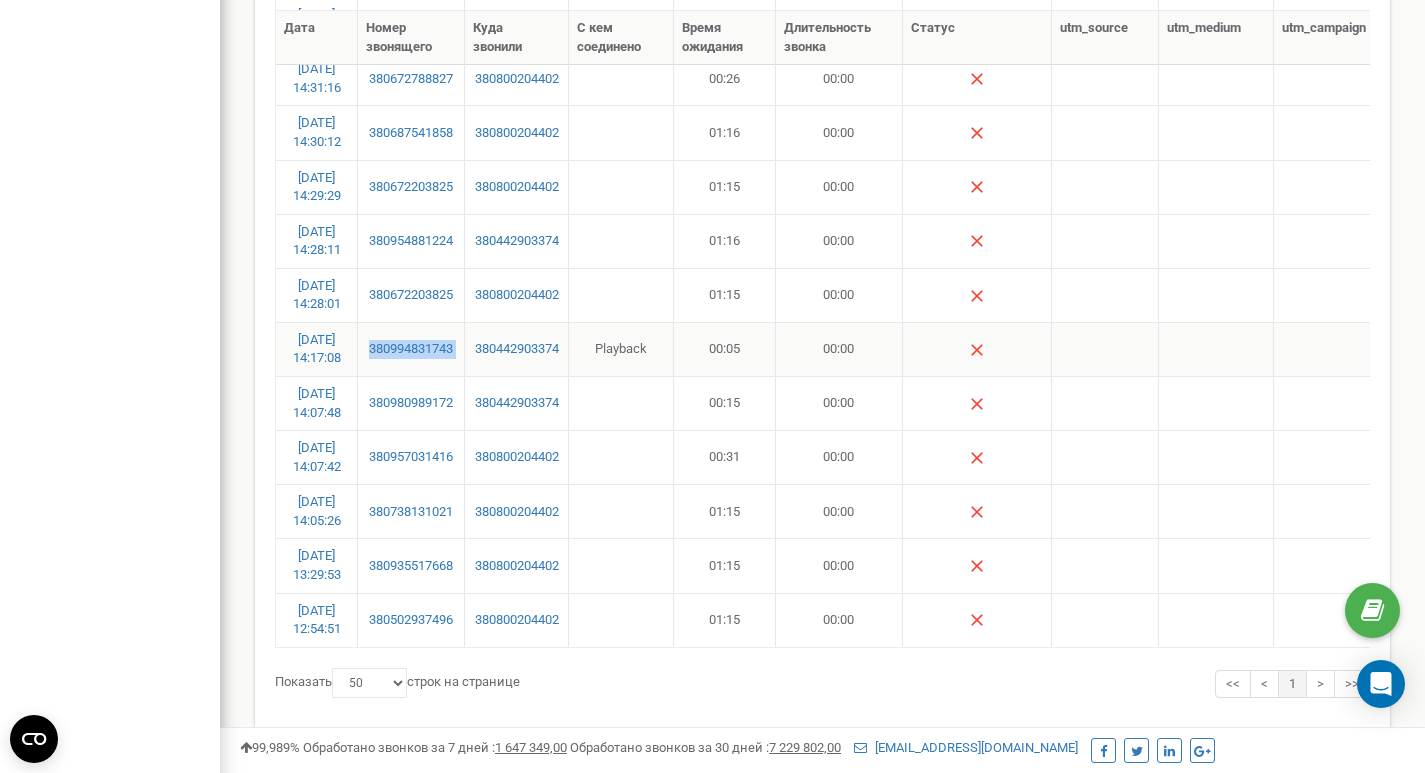 drag, startPoint x: 466, startPoint y: 350, endPoint x: 361, endPoint y: 351, distance: 105.00476 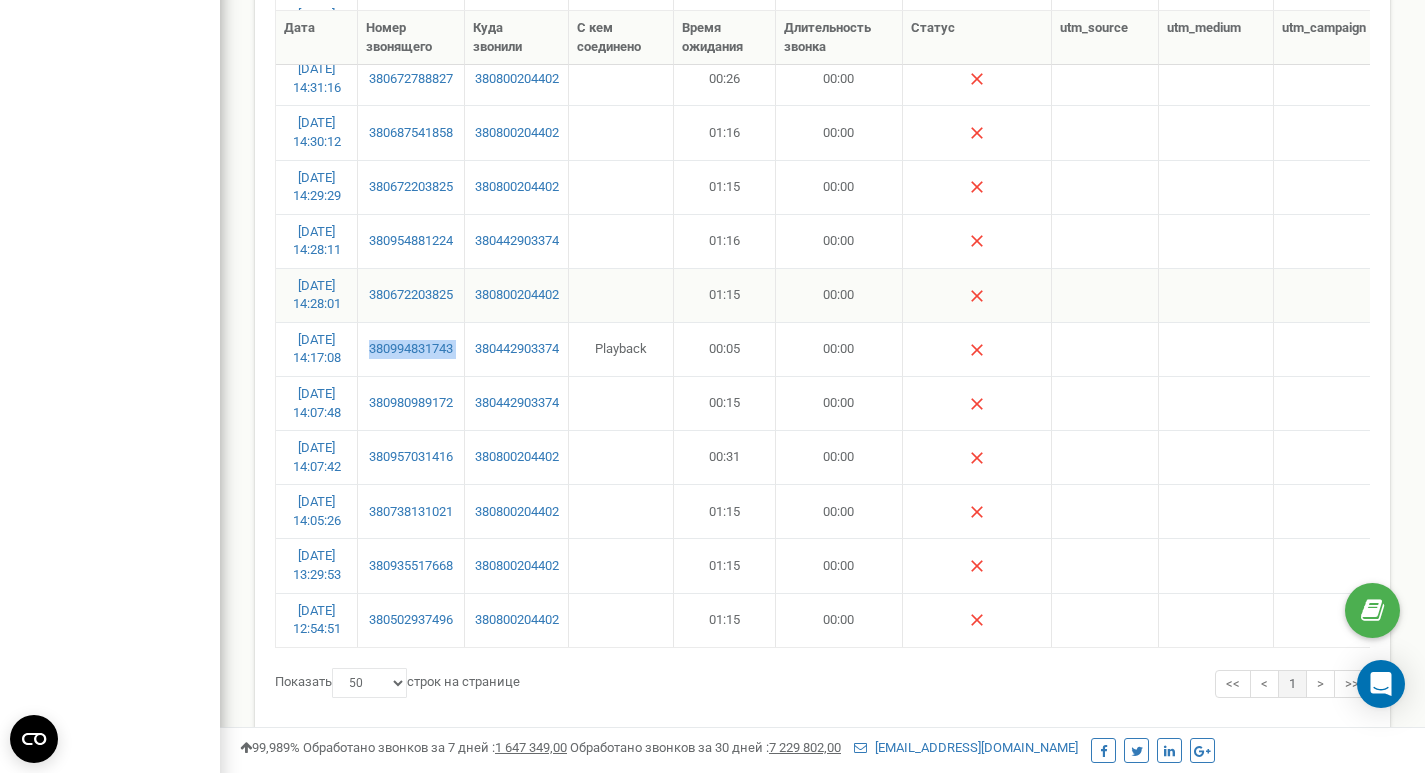 copy on "380994831743" 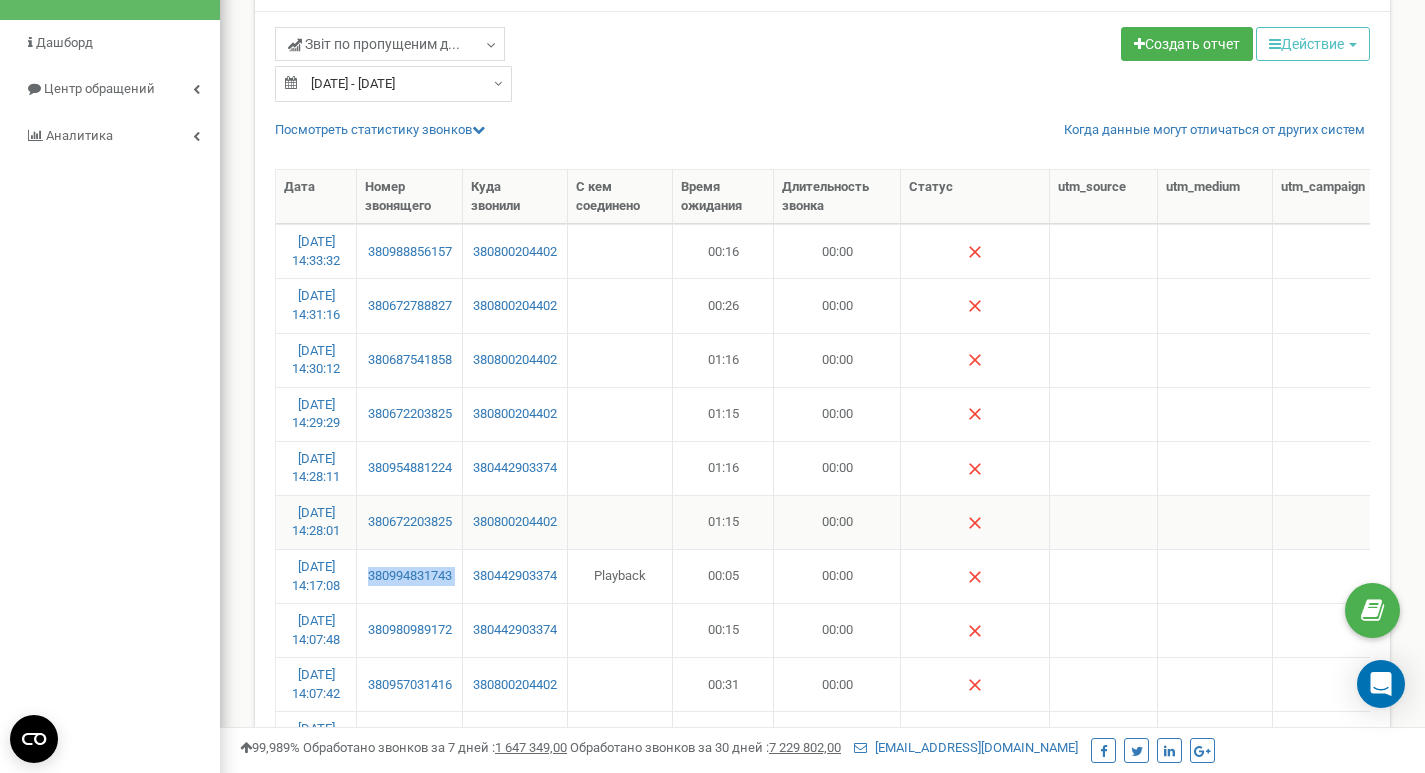 scroll, scrollTop: 147, scrollLeft: 0, axis: vertical 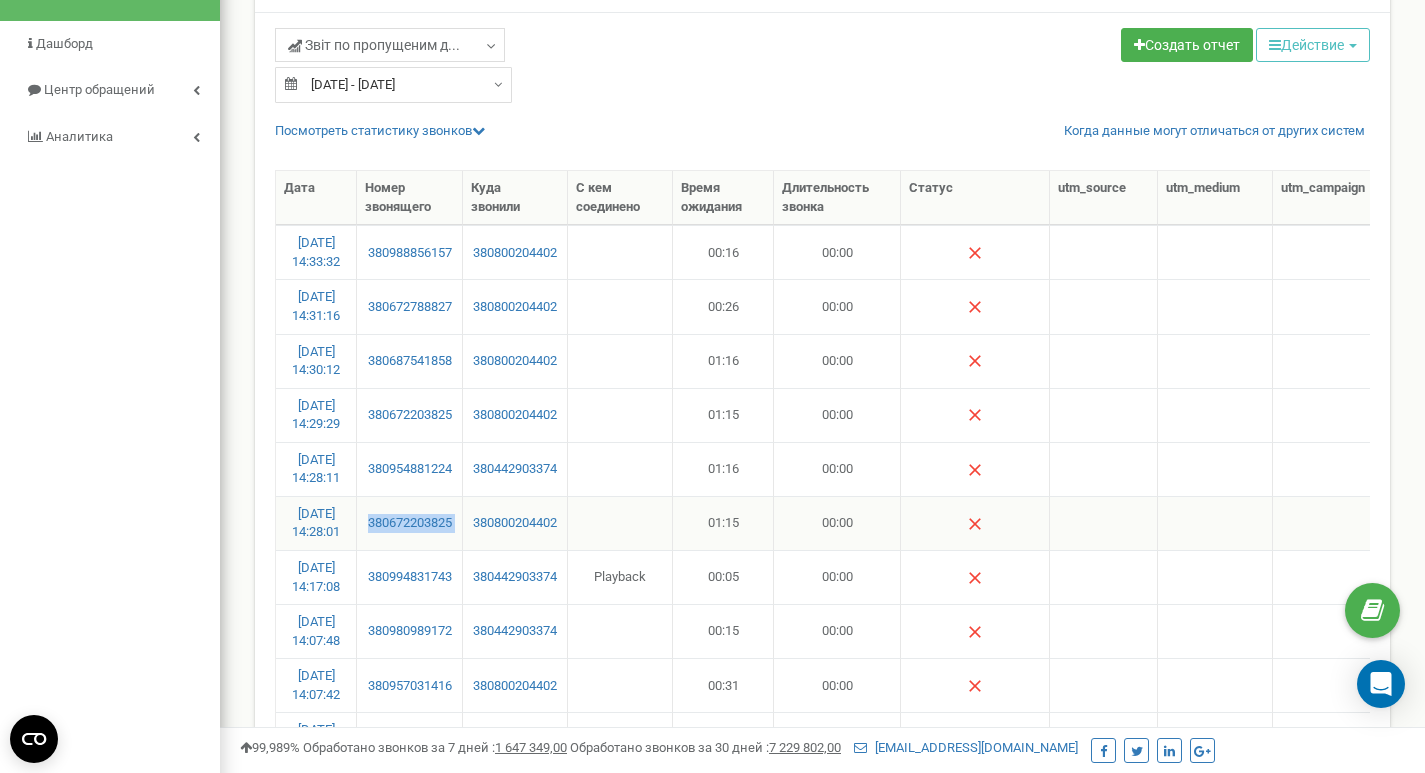 drag, startPoint x: 466, startPoint y: 524, endPoint x: 359, endPoint y: 527, distance: 107.042046 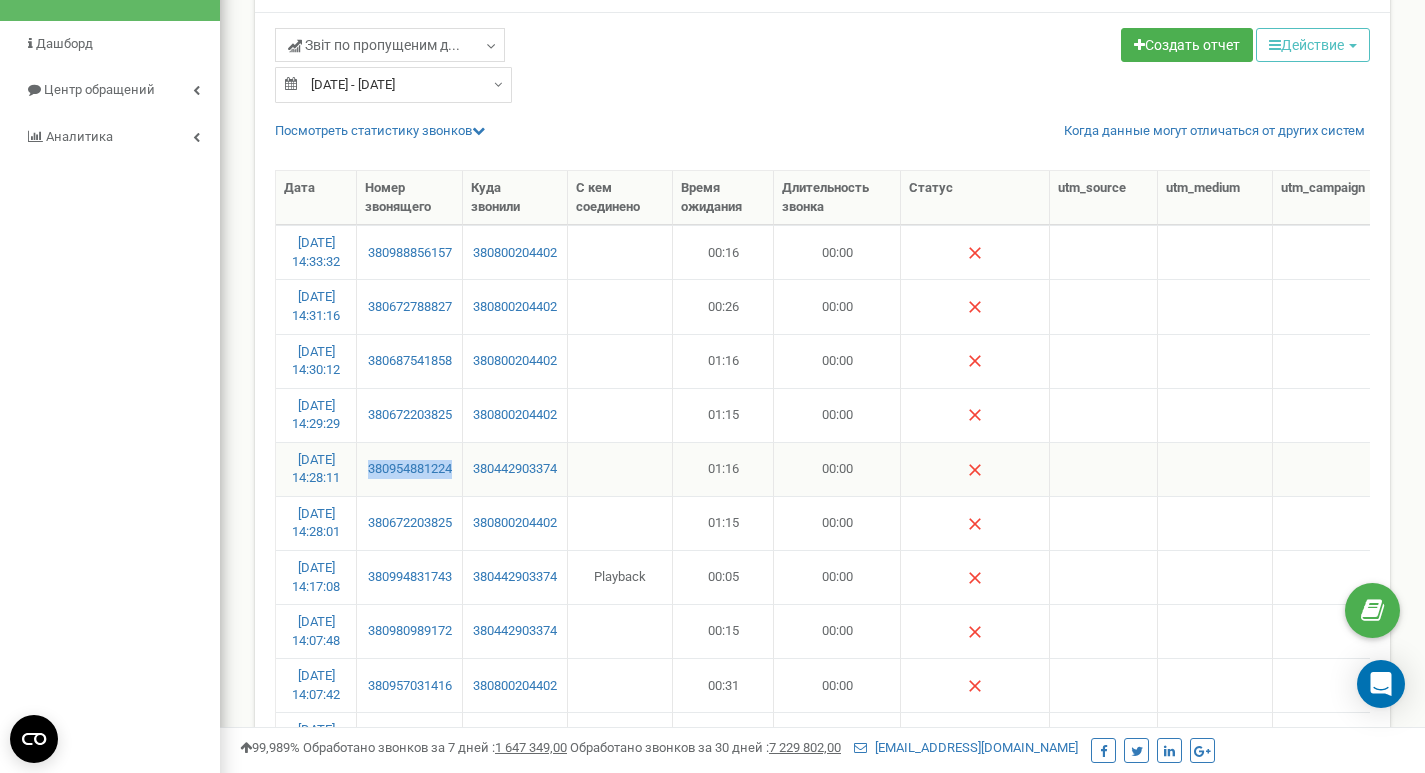drag, startPoint x: 459, startPoint y: 472, endPoint x: 364, endPoint y: 474, distance: 95.02105 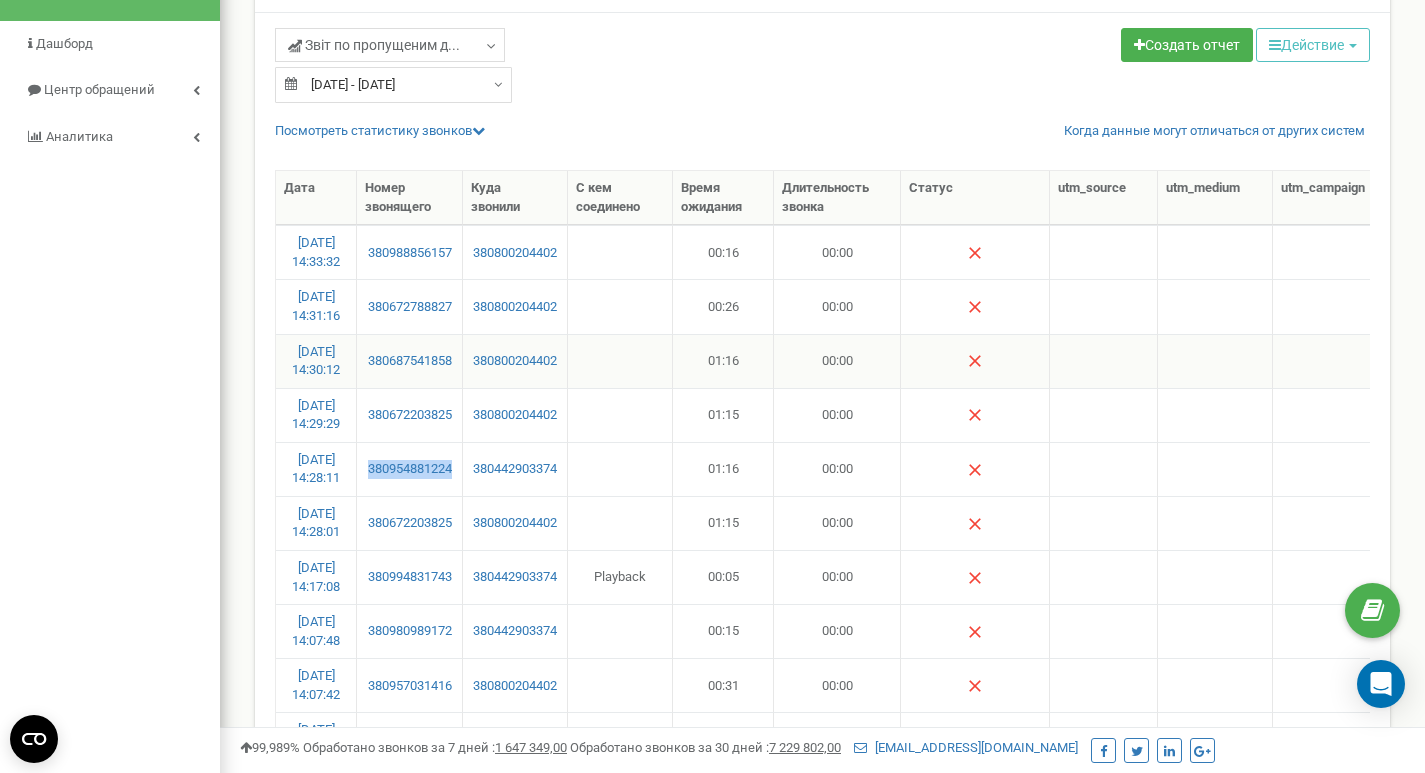 drag, startPoint x: 459, startPoint y: 384, endPoint x: 343, endPoint y: 384, distance: 116 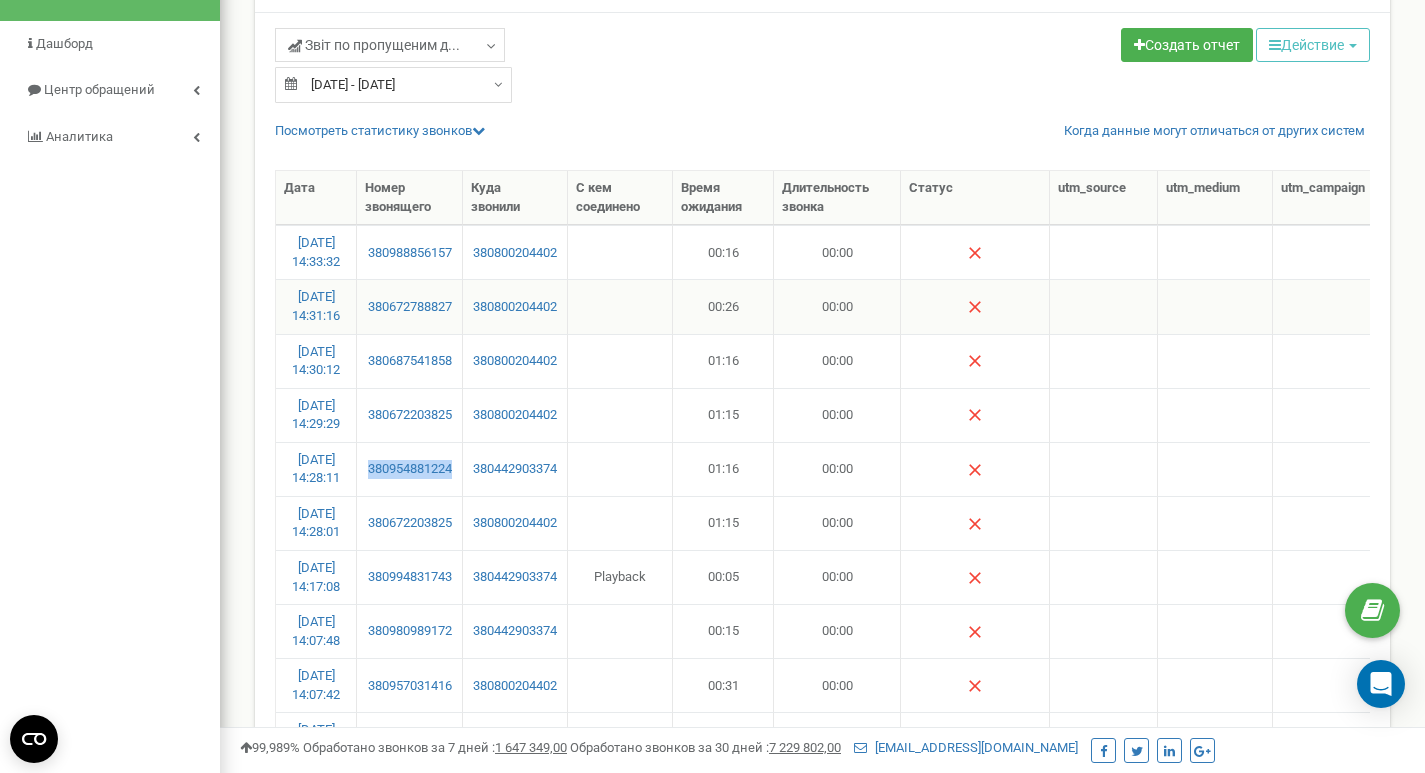 drag, startPoint x: 463, startPoint y: 318, endPoint x: 354, endPoint y: 322, distance: 109.07337 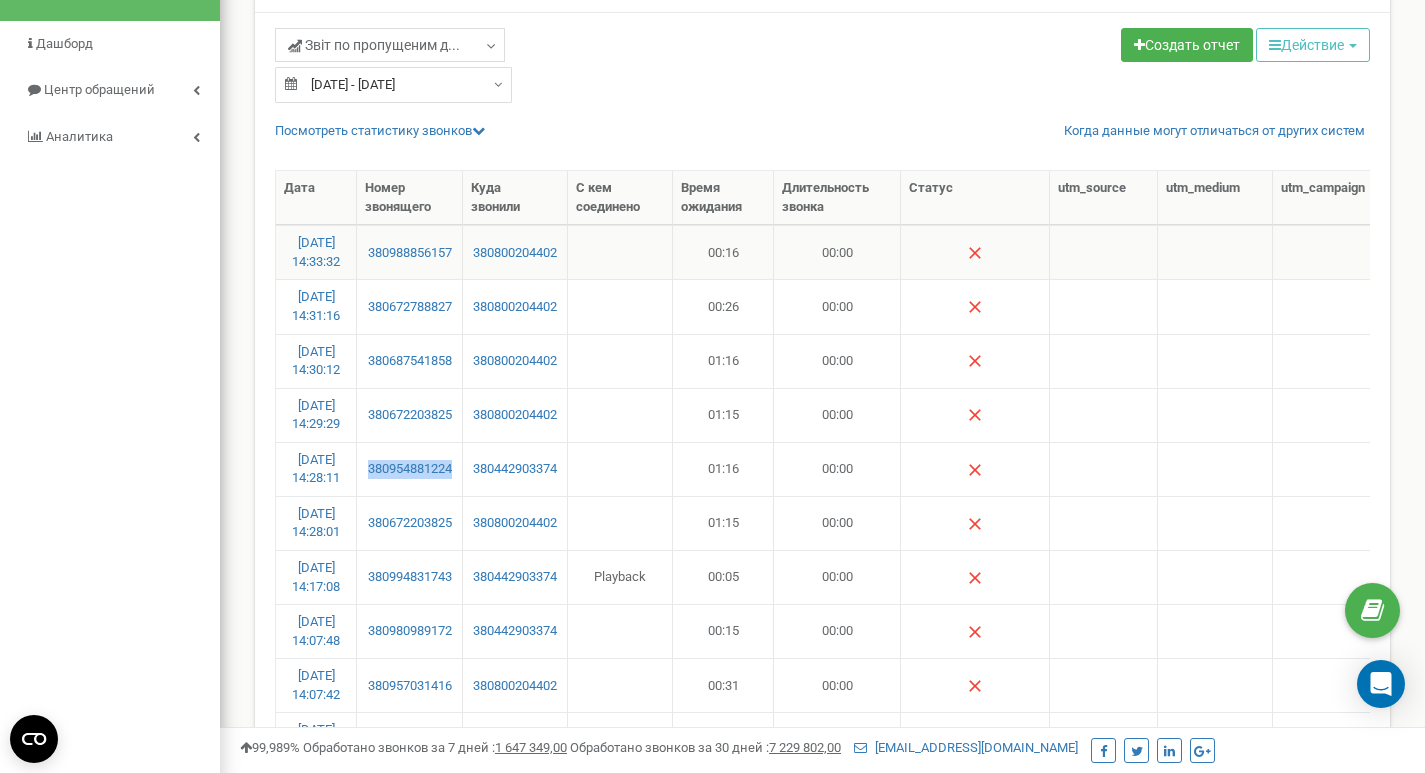 drag, startPoint x: 459, startPoint y: 266, endPoint x: 347, endPoint y: 266, distance: 112 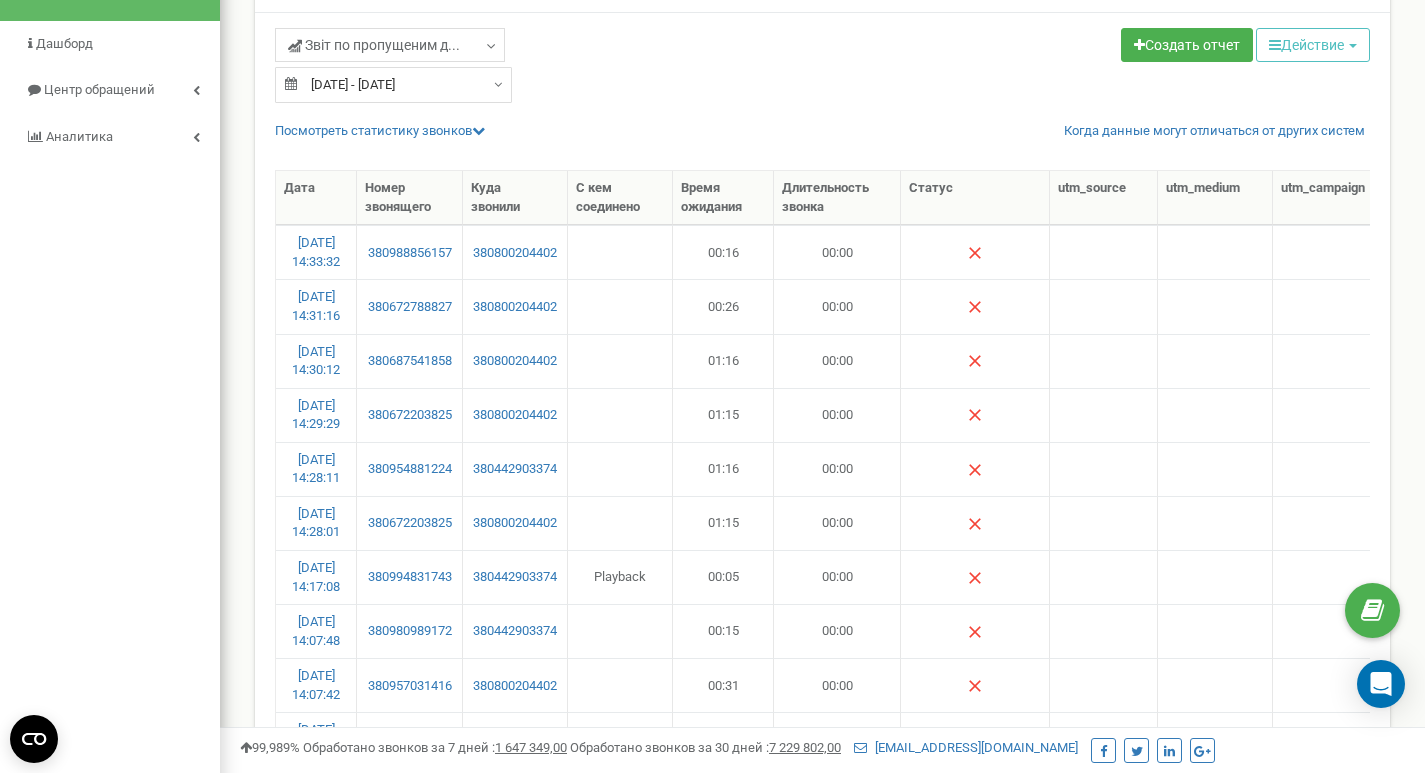 click on "Звіт по пропущеним д...
Пропущенные отдел продаж 2/0
Входящие отдел продаж 2/0
Пропущенные отдел продаж 2/0
Пропущенные отдел продаж 2/0" at bounding box center (822, 521) 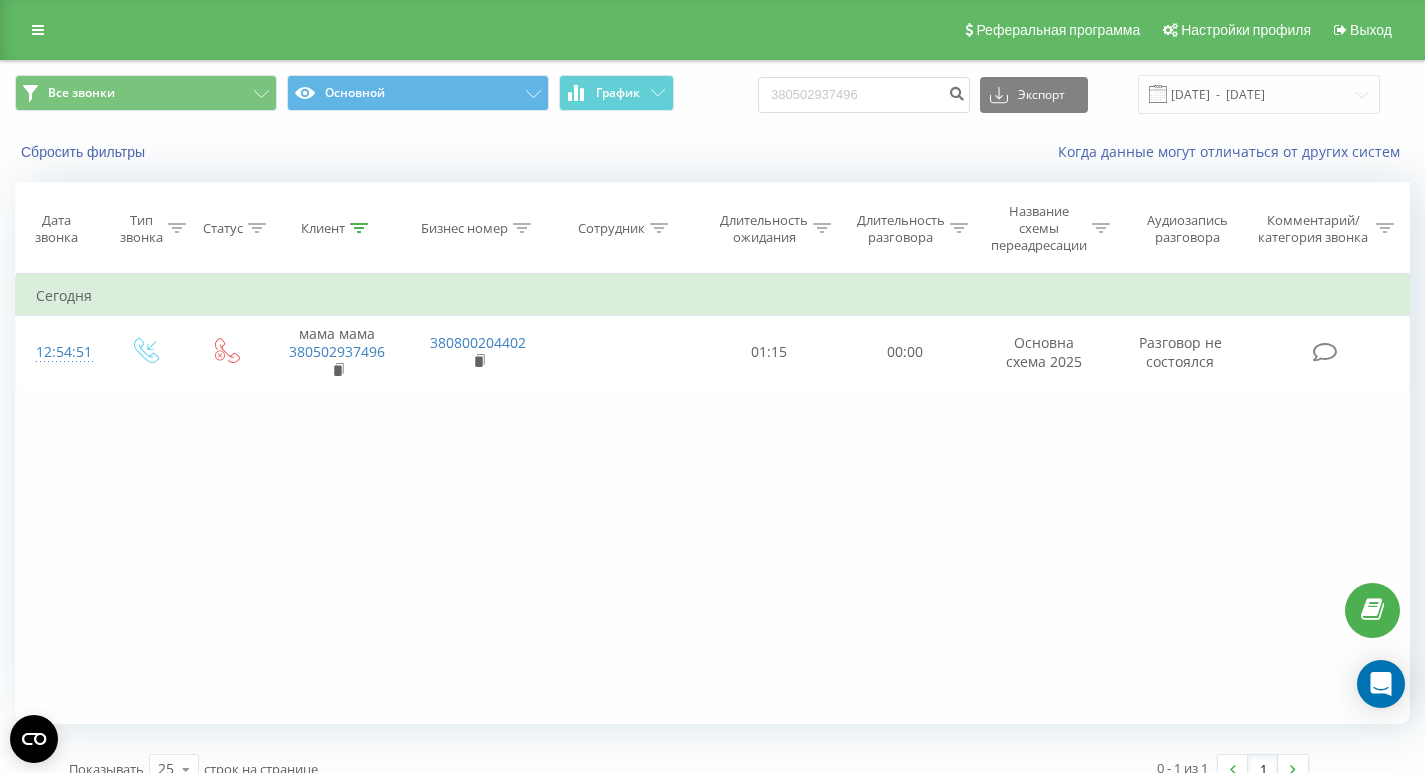 scroll, scrollTop: 0, scrollLeft: 0, axis: both 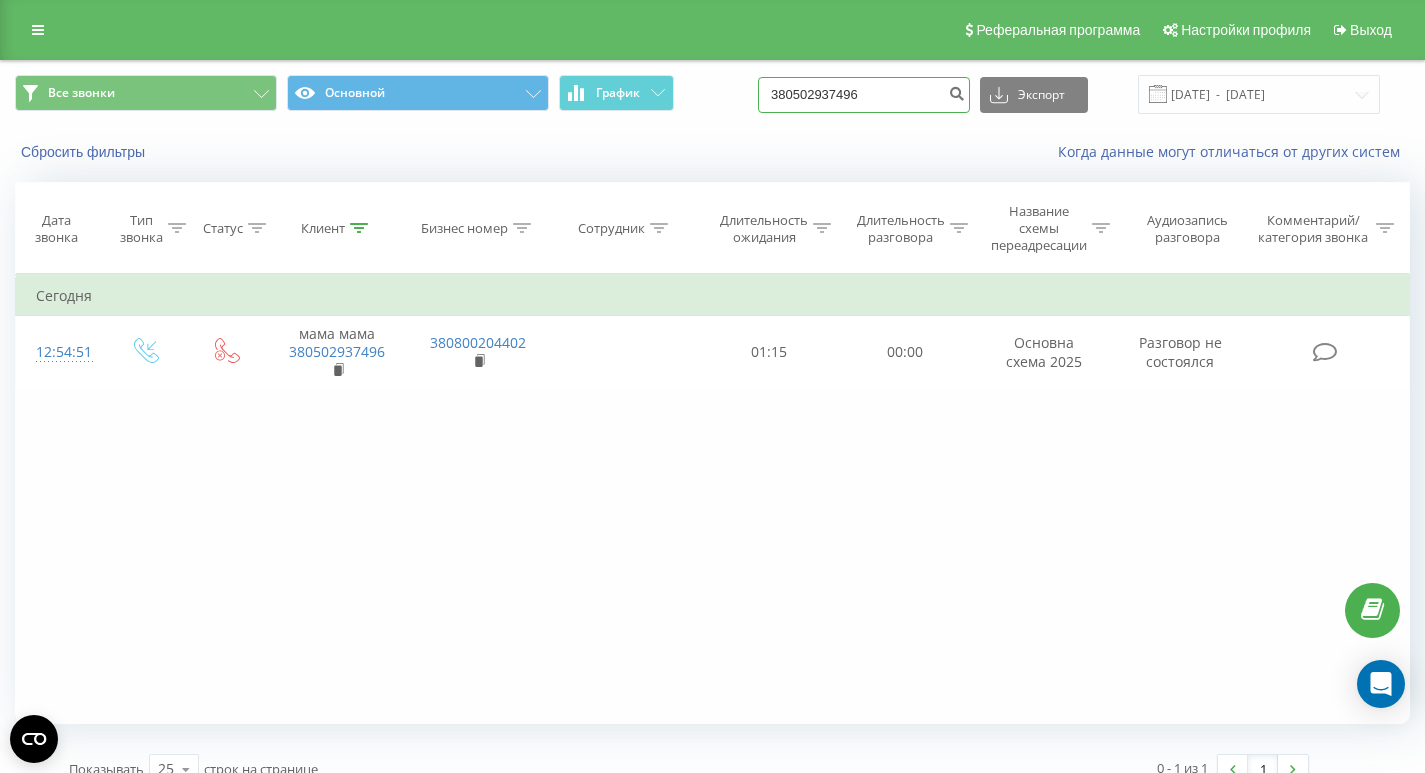 click on "380502937496" at bounding box center [864, 95] 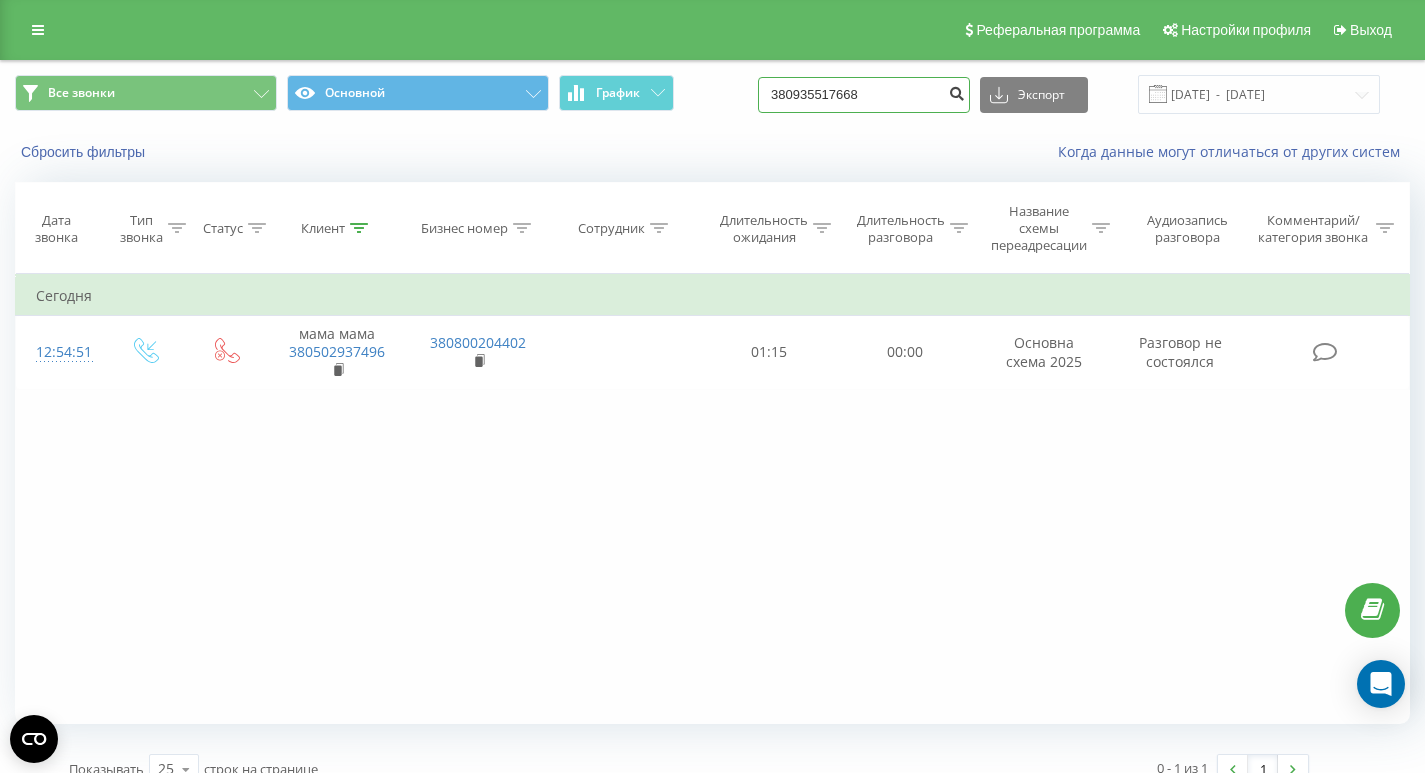 type on "380935517668" 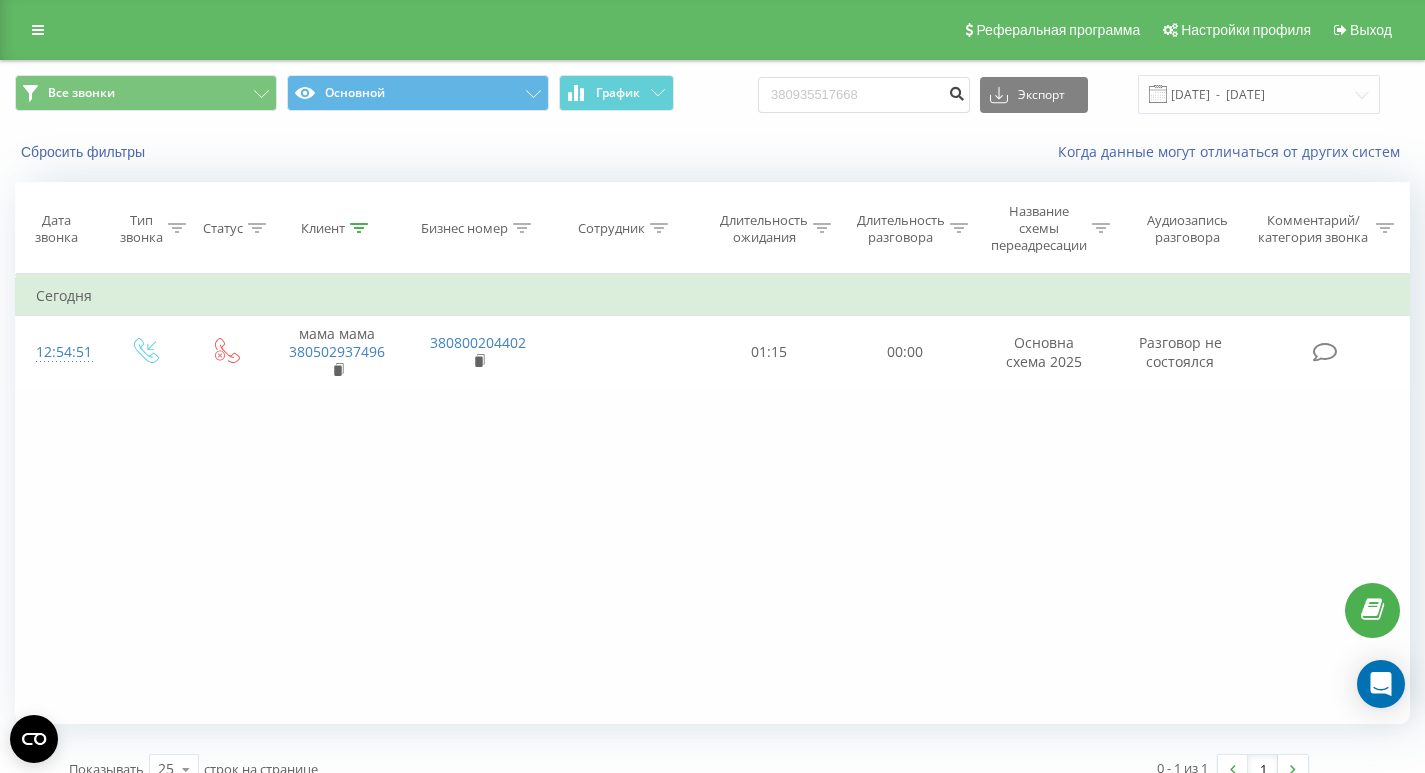 click at bounding box center [956, 91] 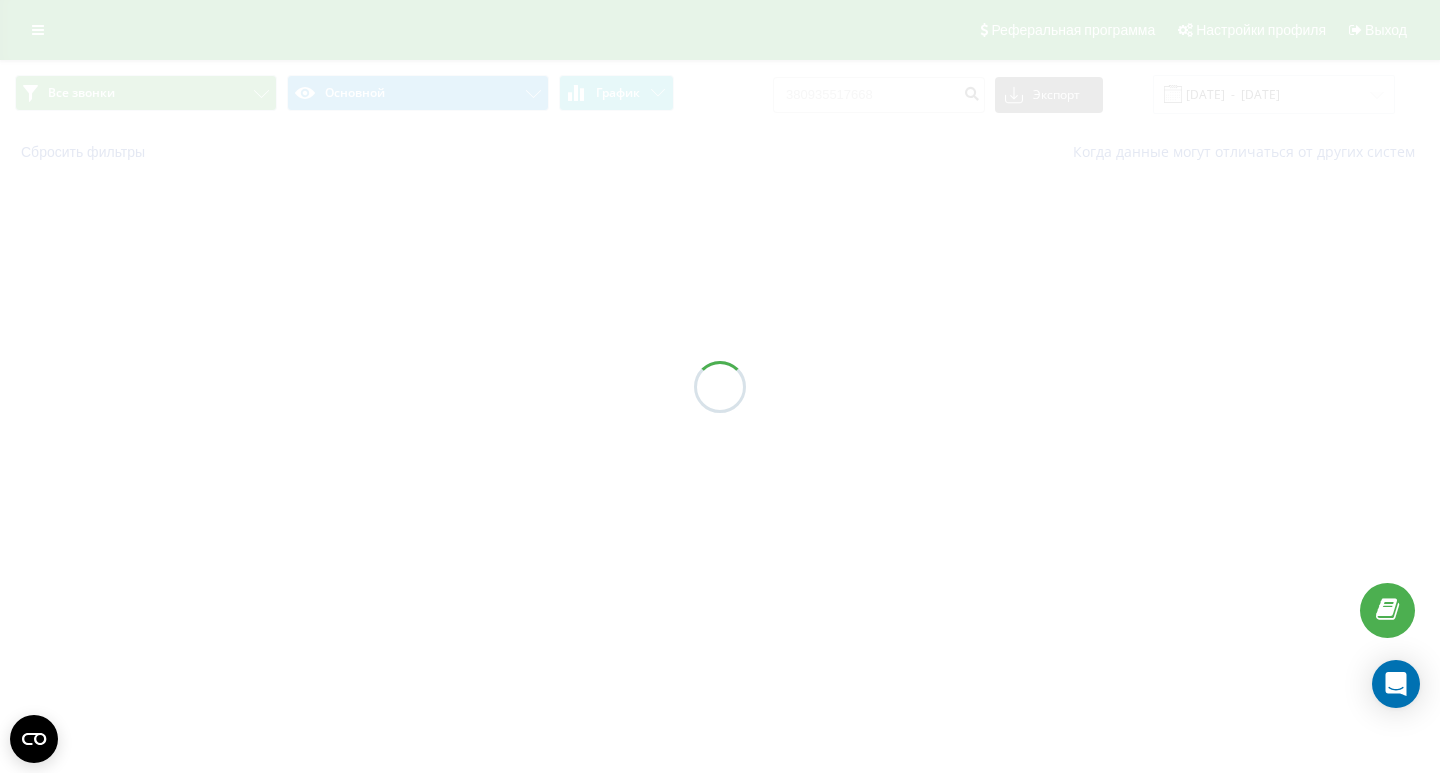 scroll, scrollTop: 0, scrollLeft: 0, axis: both 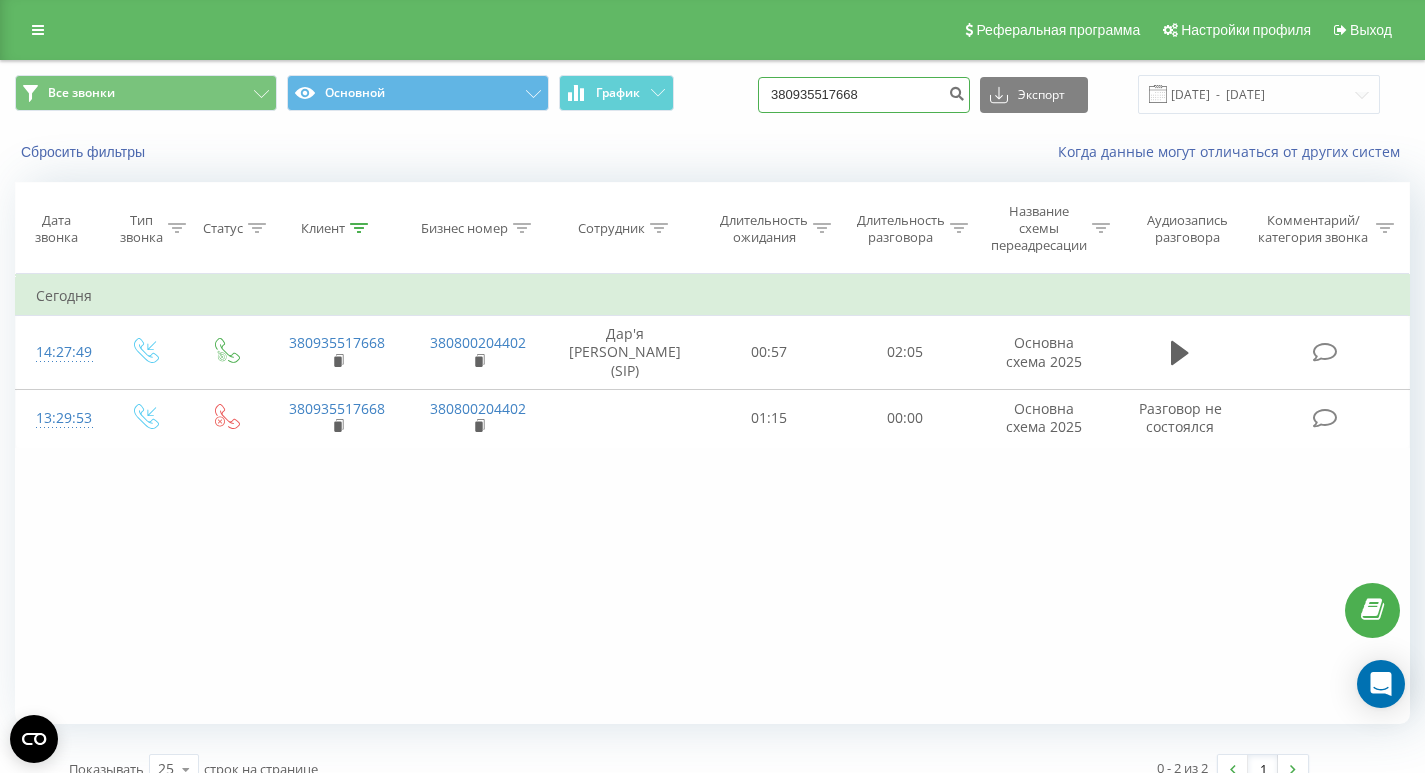 click on "380935517668" at bounding box center [864, 95] 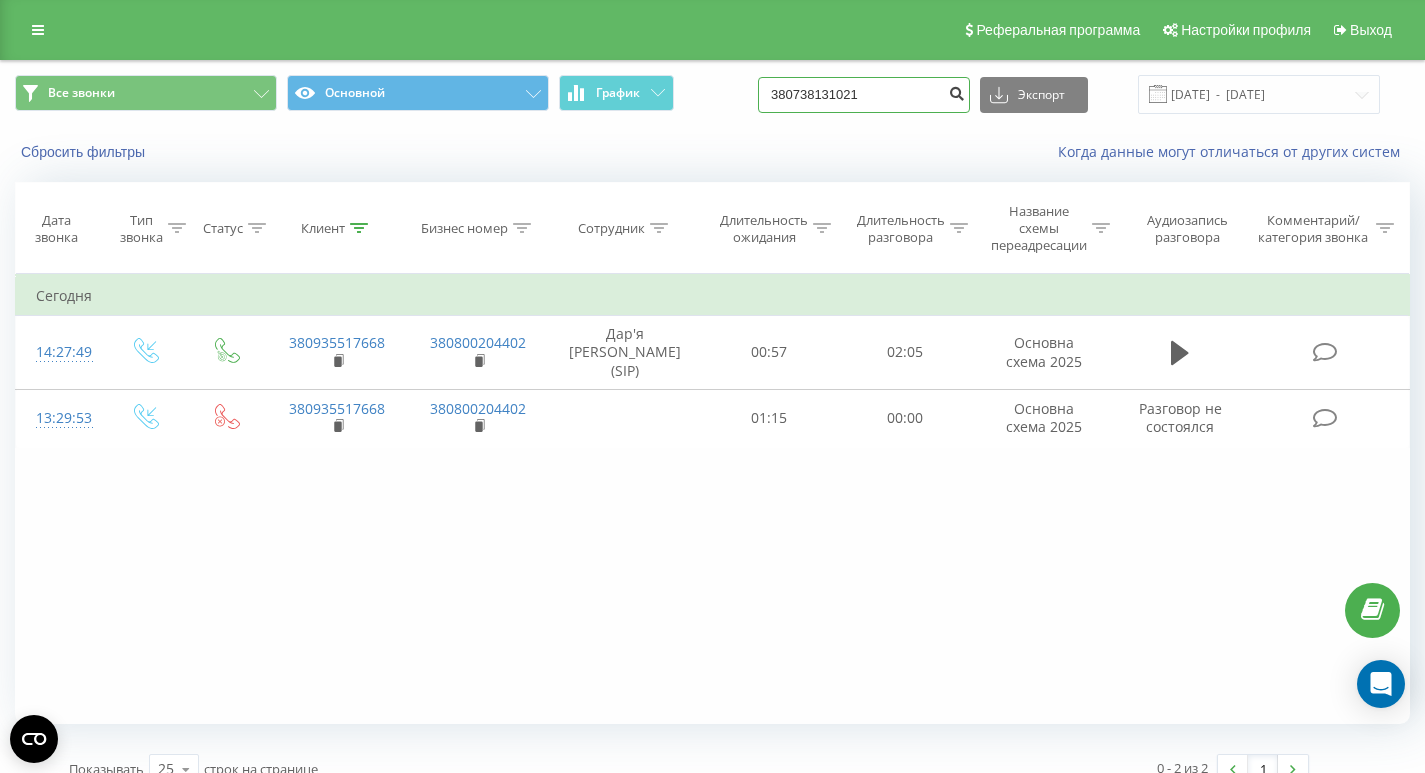type on "380738131021" 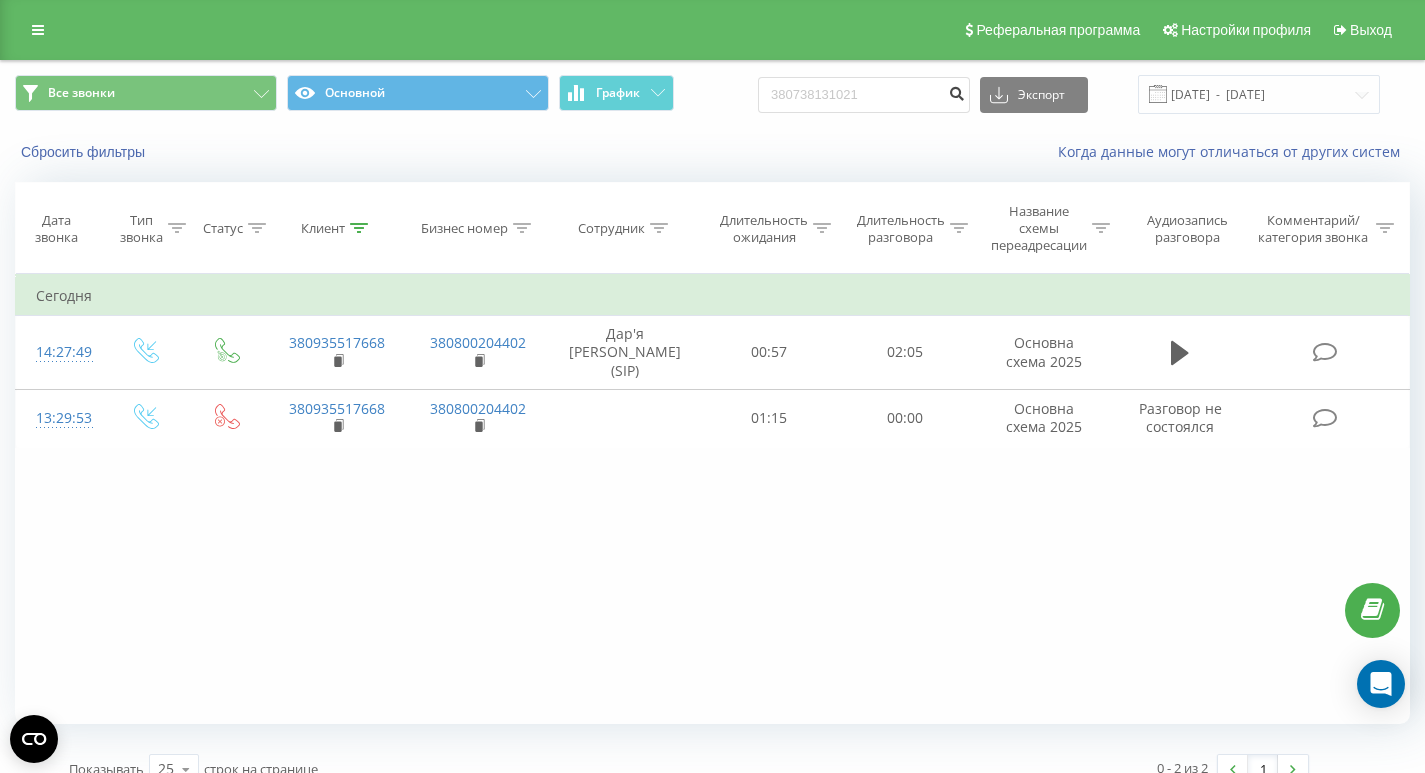 click at bounding box center [956, 91] 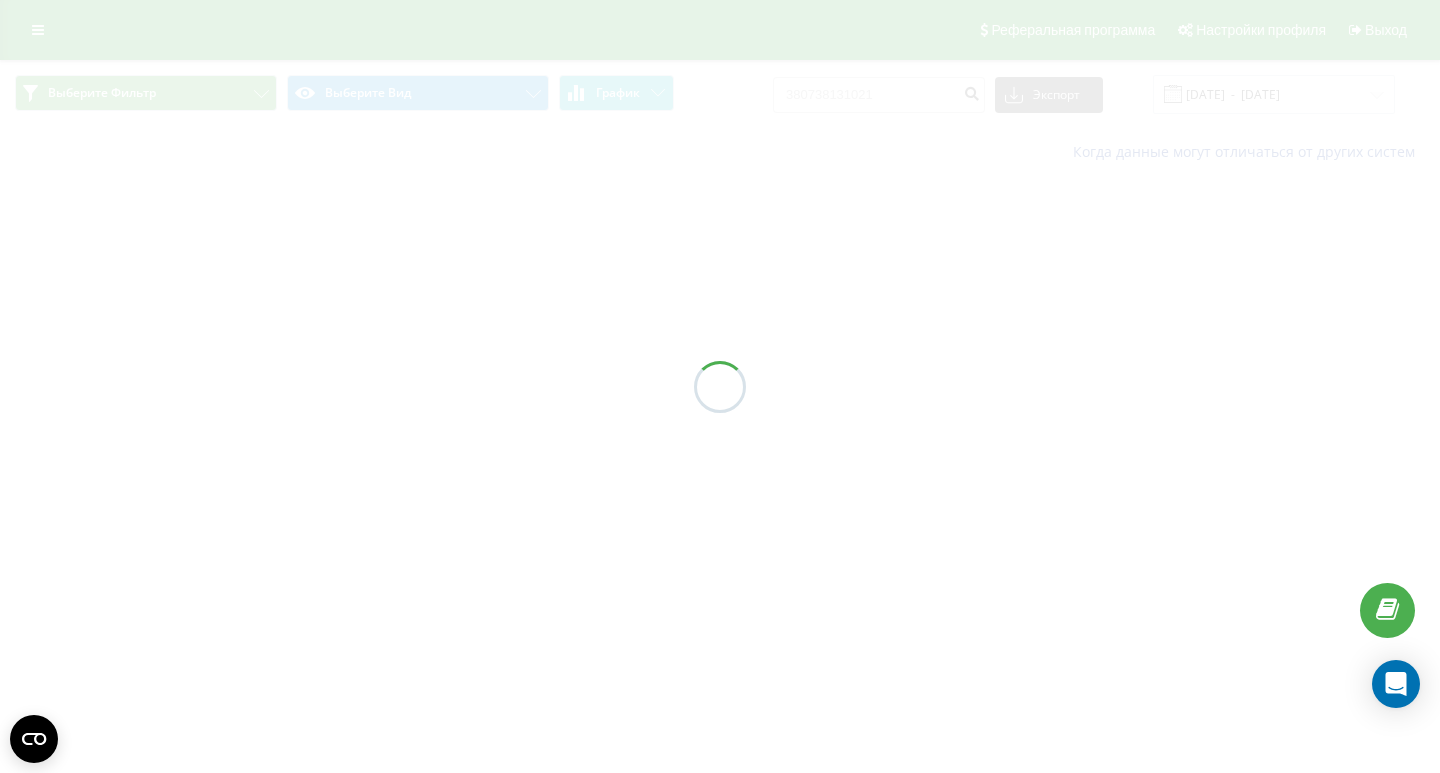 scroll, scrollTop: 0, scrollLeft: 0, axis: both 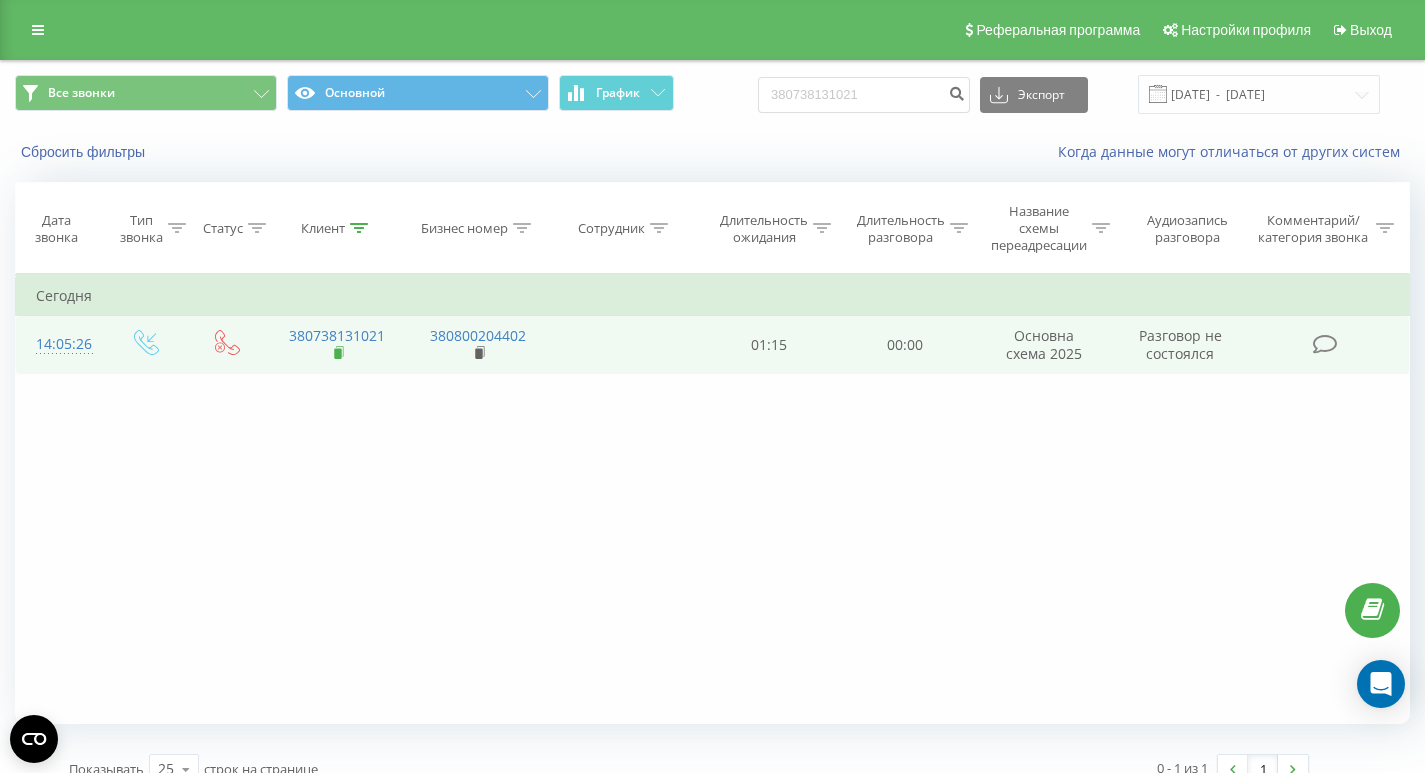 click 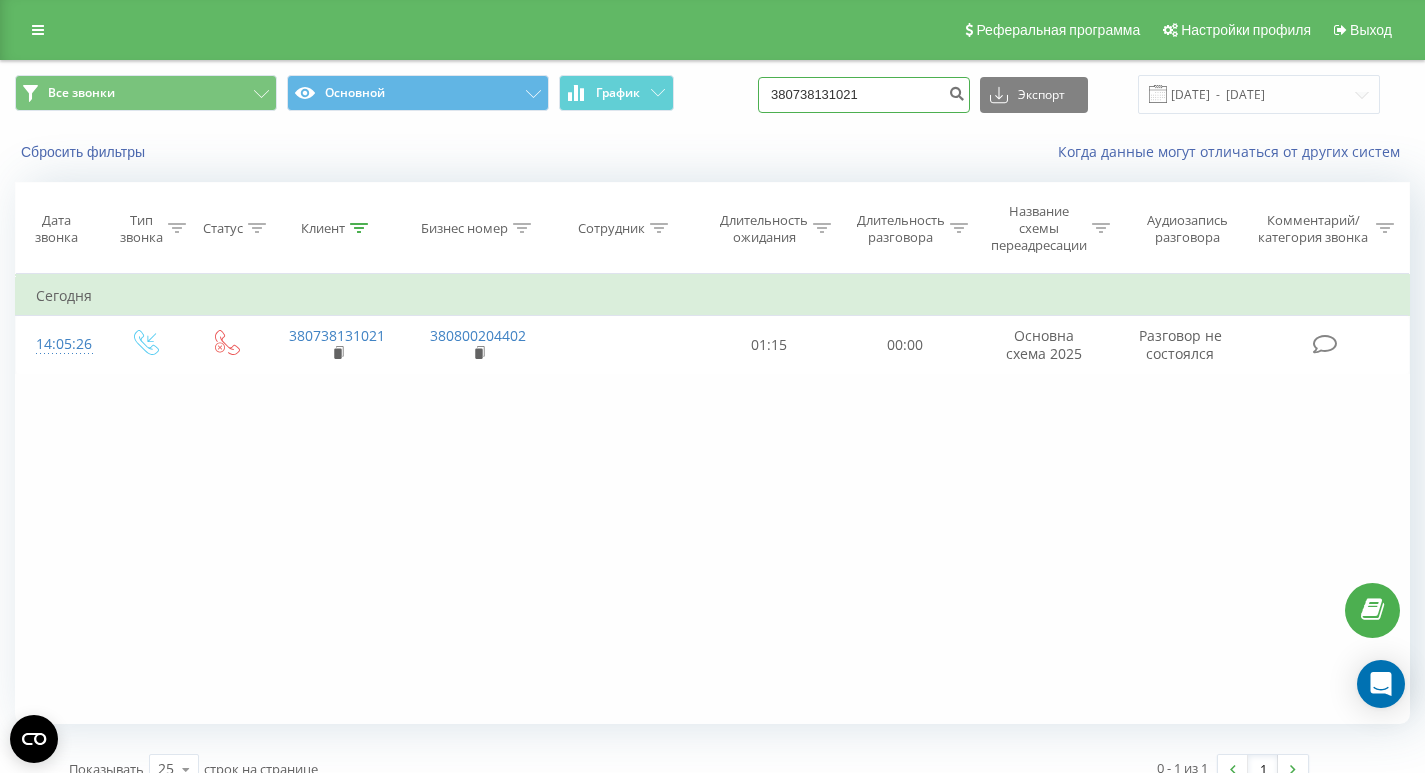 click on "380738131021" at bounding box center [864, 95] 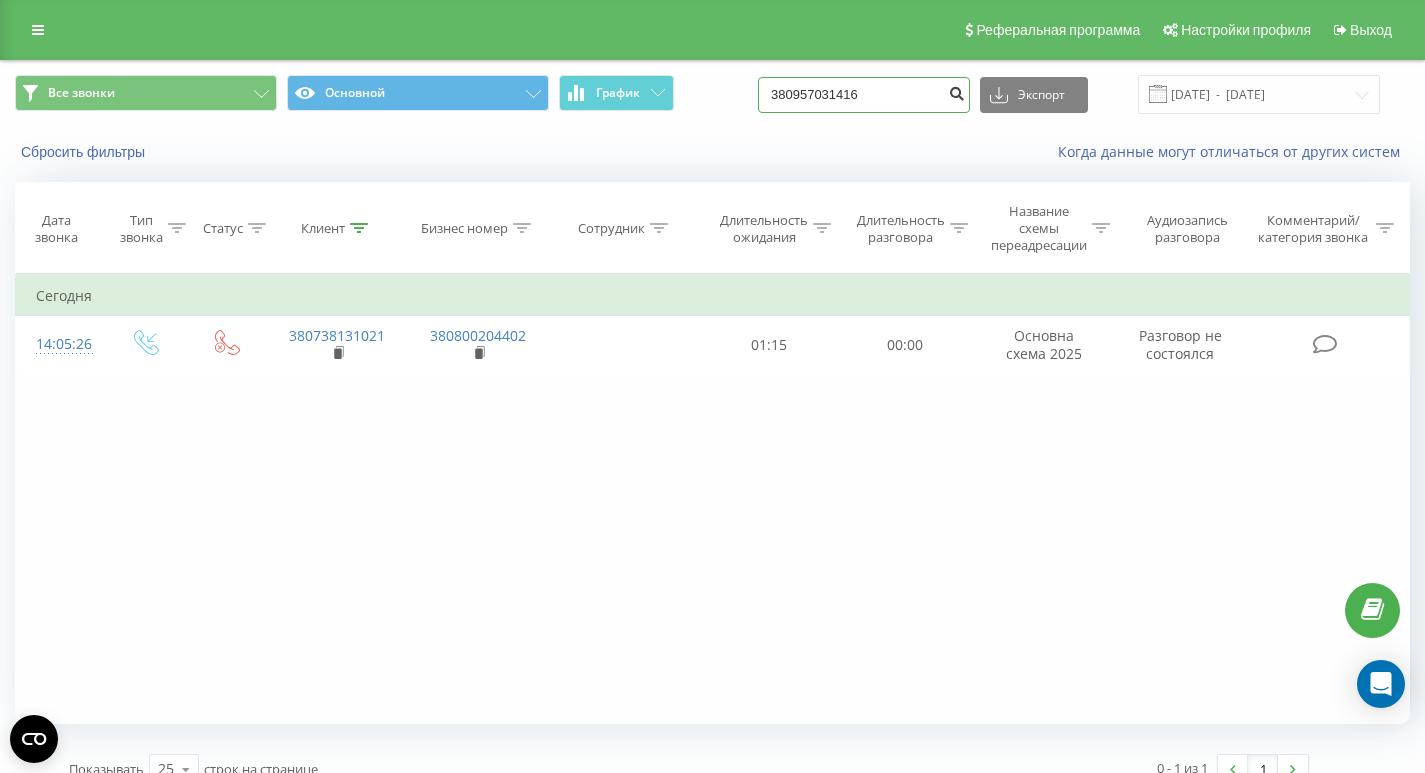 type on "380957031416" 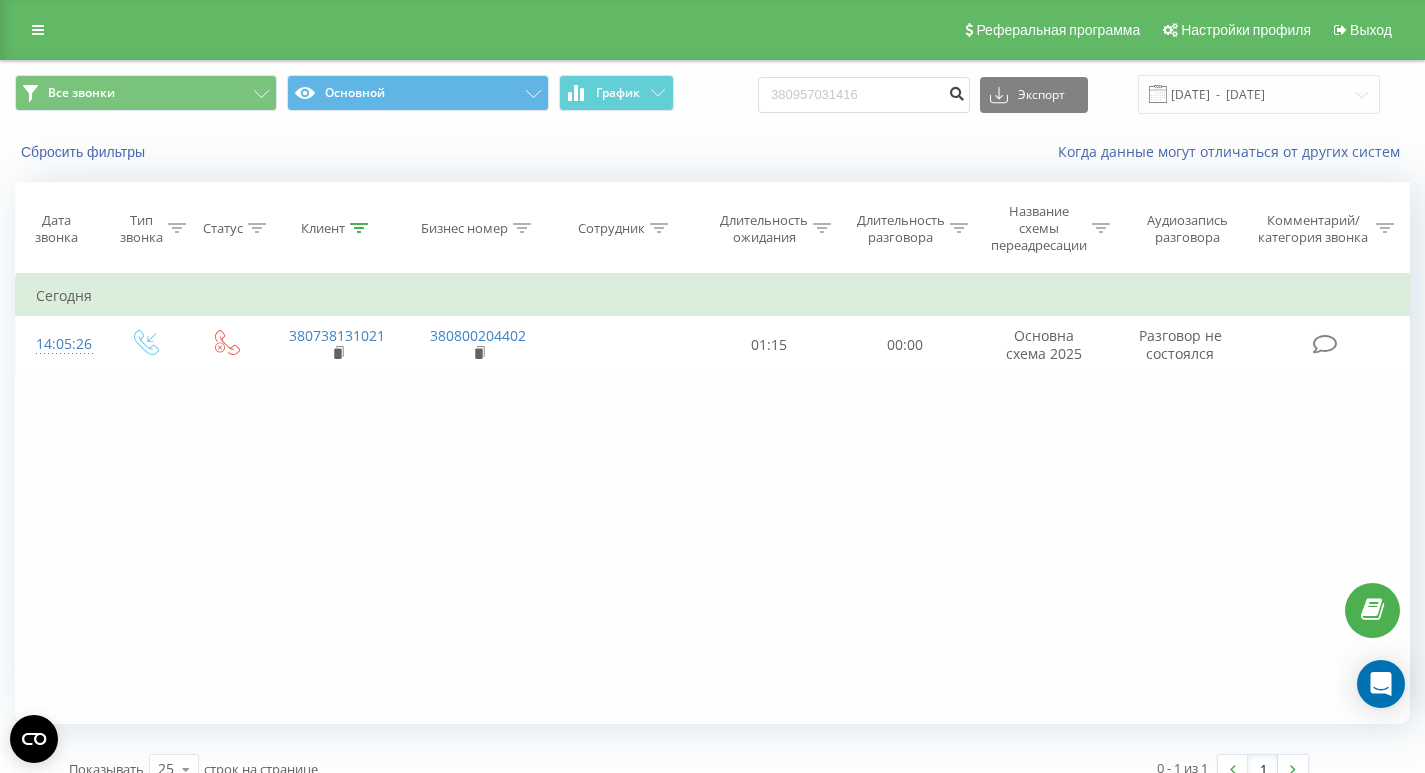click at bounding box center [956, 95] 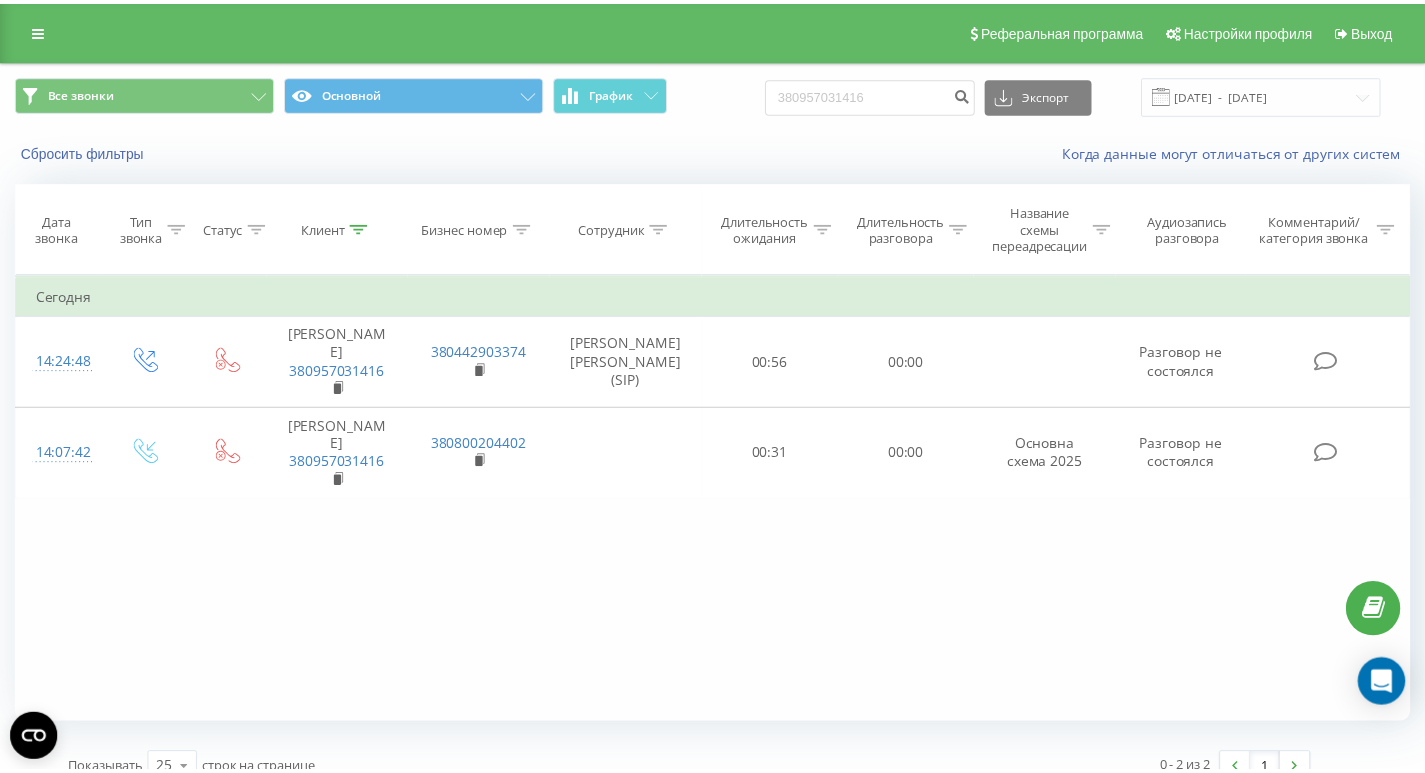 scroll, scrollTop: 0, scrollLeft: 0, axis: both 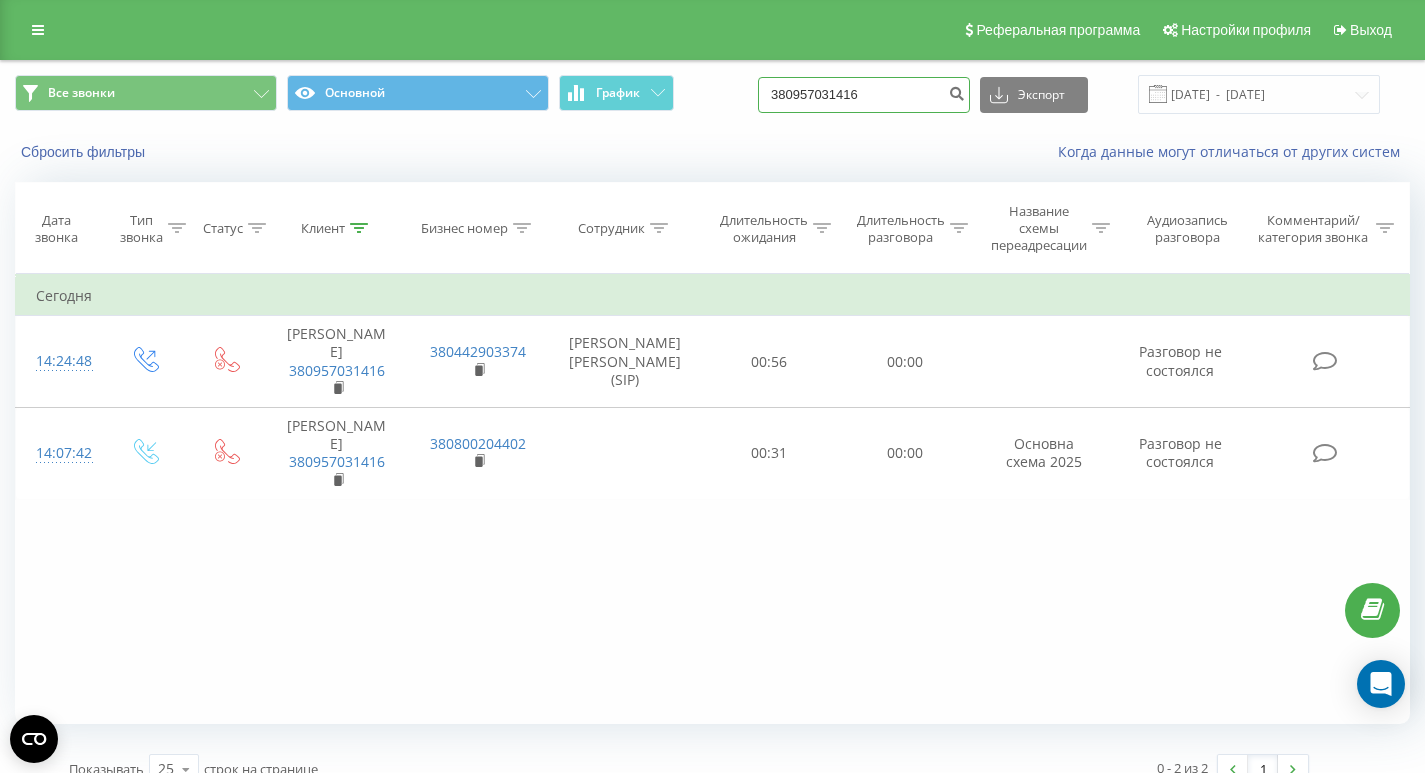 click on "380957031416" at bounding box center (864, 95) 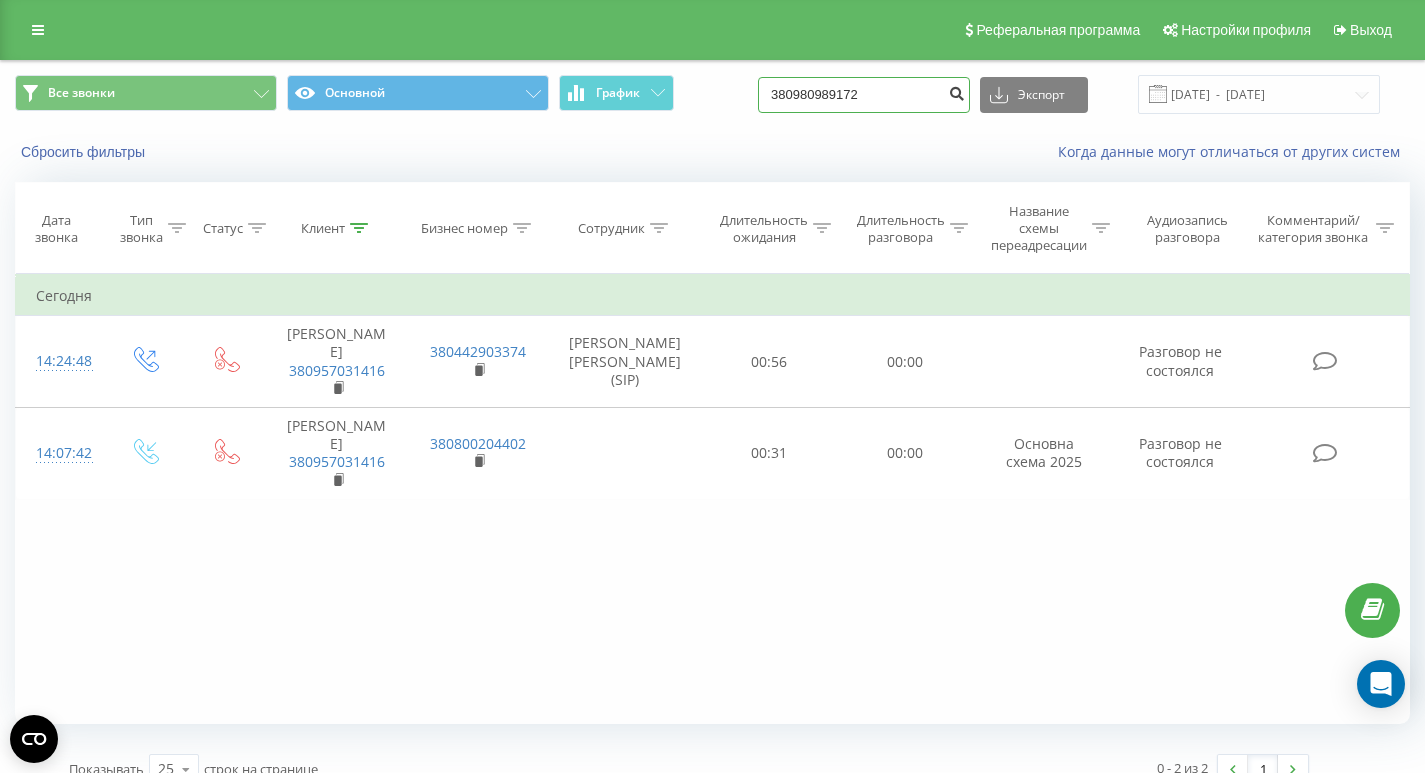 type on "380980989172" 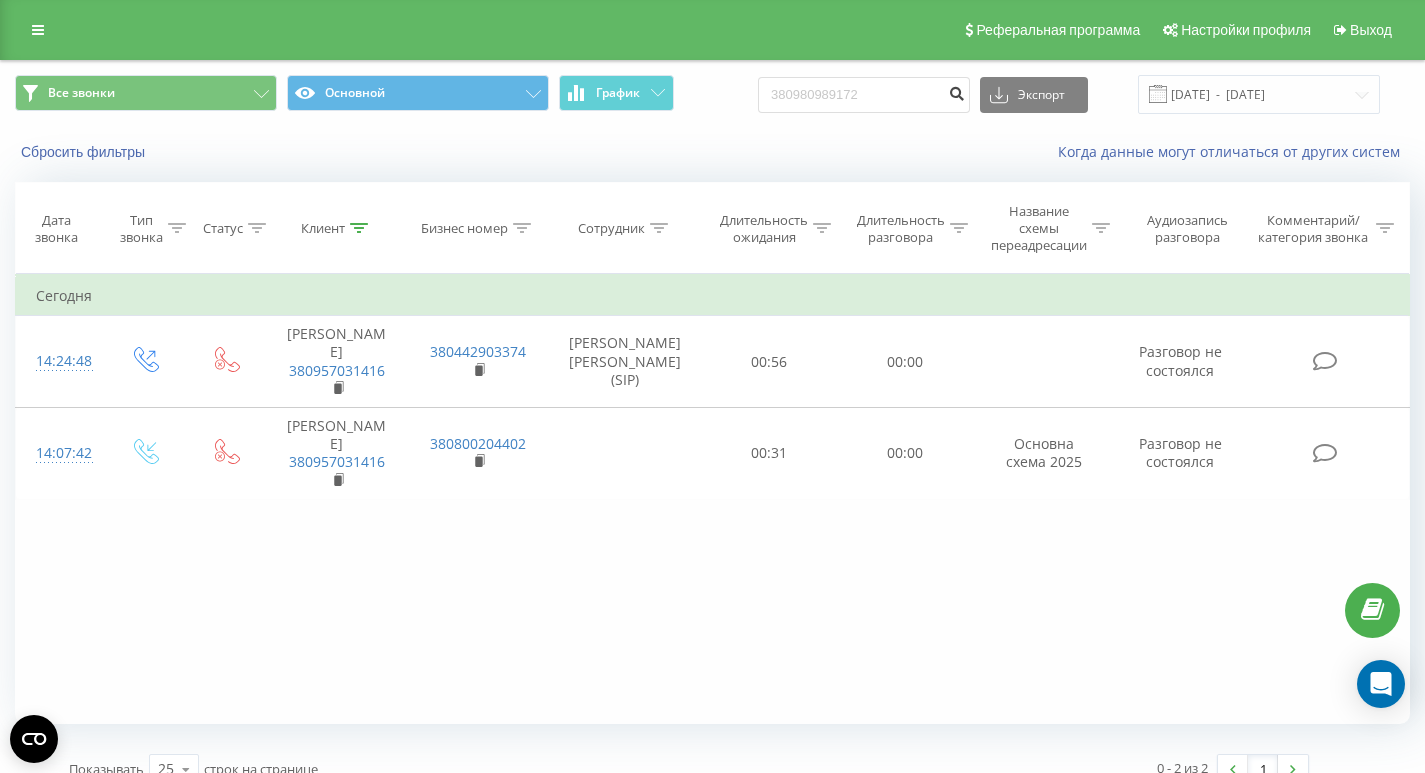 click at bounding box center [956, 91] 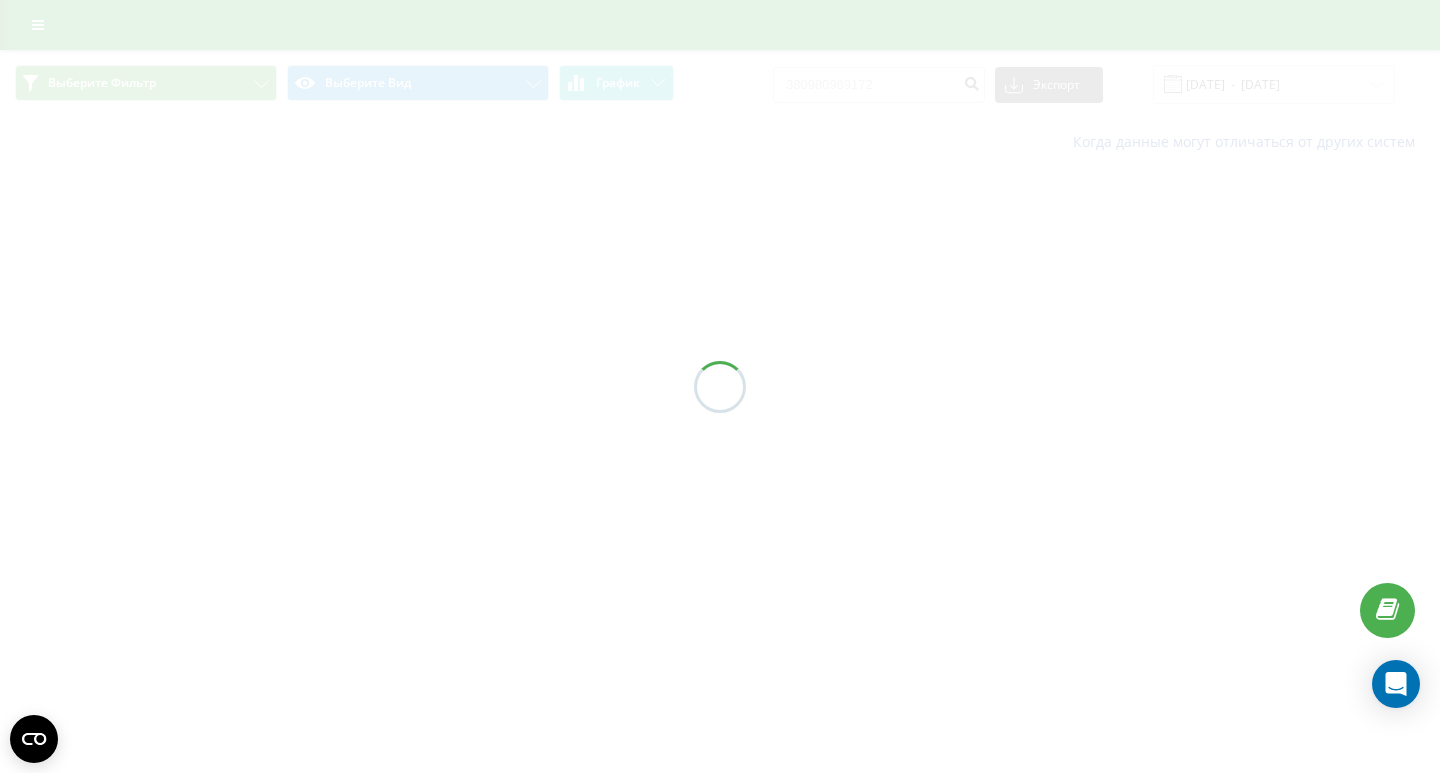 scroll, scrollTop: 0, scrollLeft: 0, axis: both 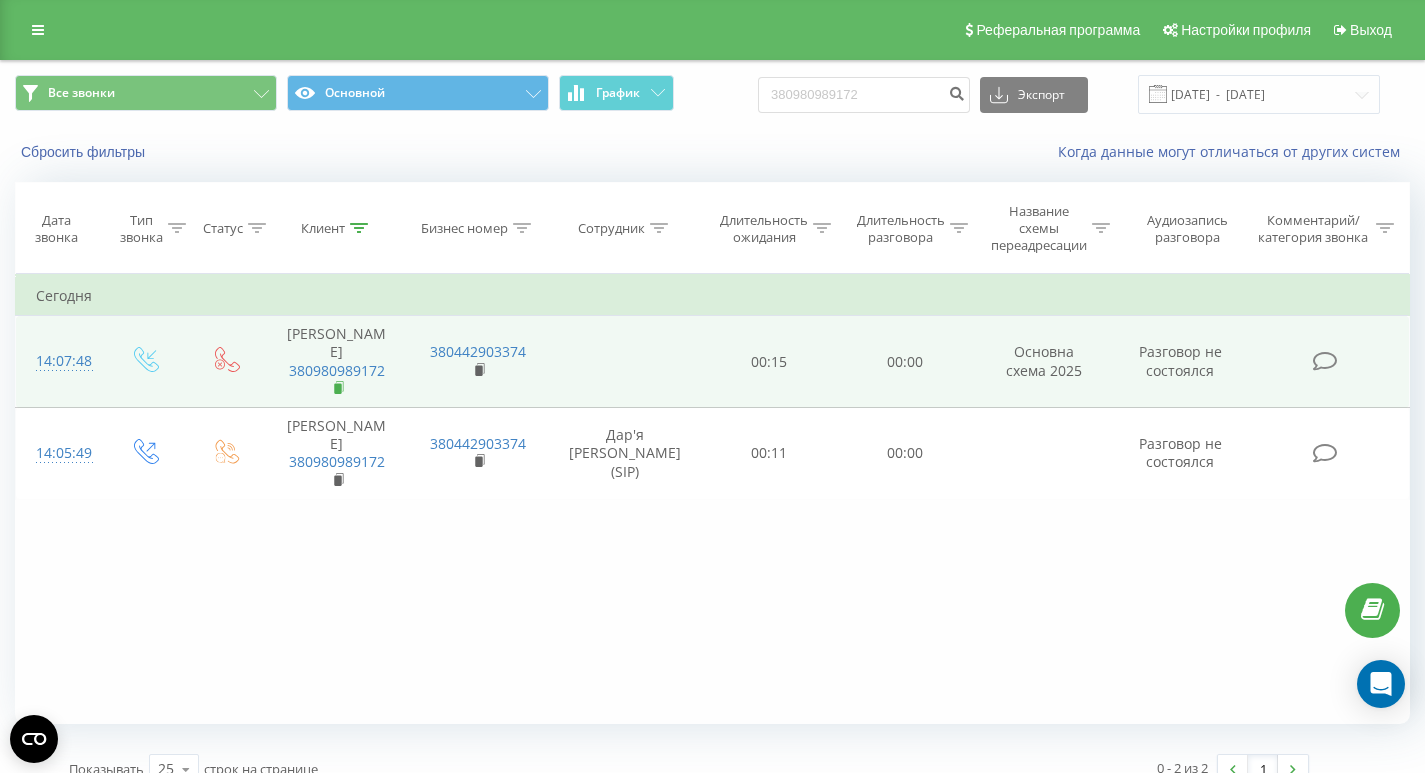 click 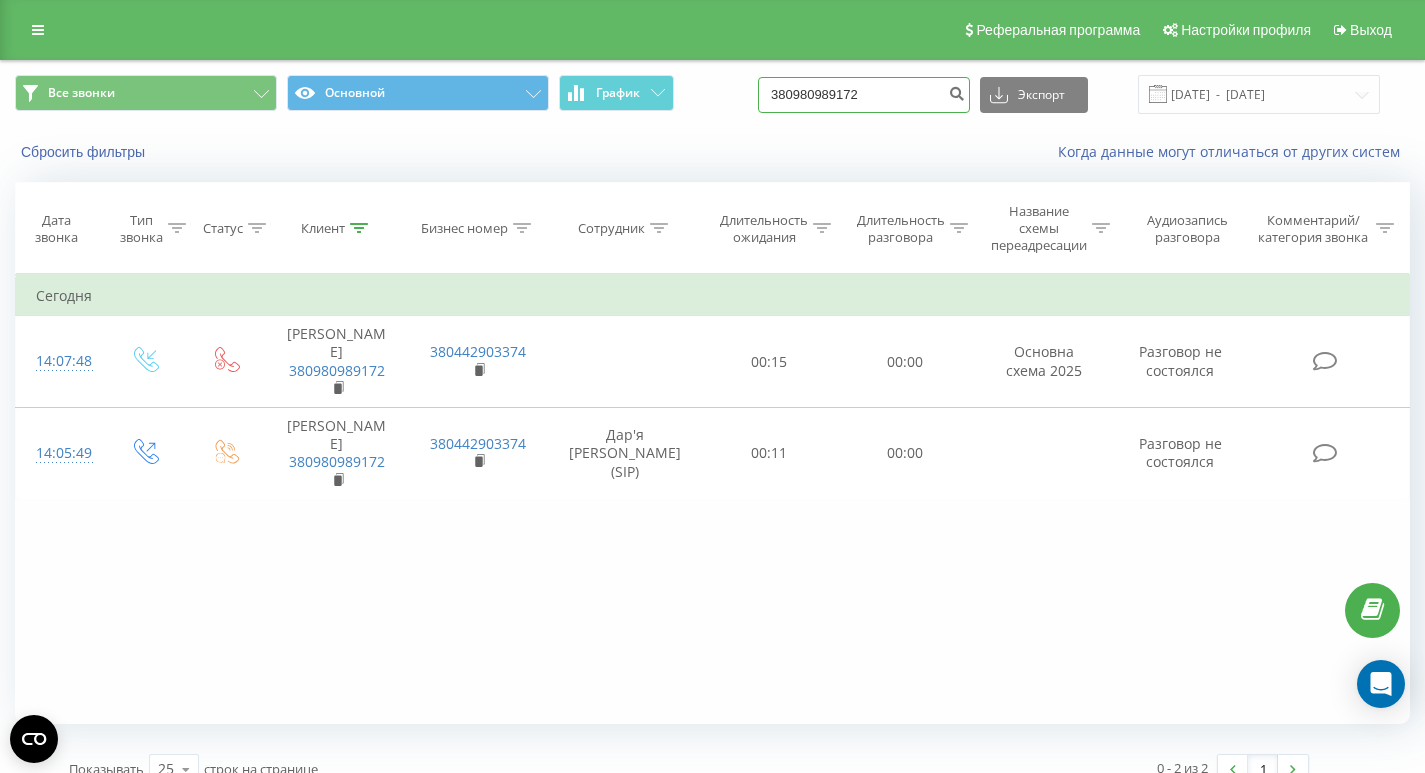 click on "380980989172" at bounding box center [864, 95] 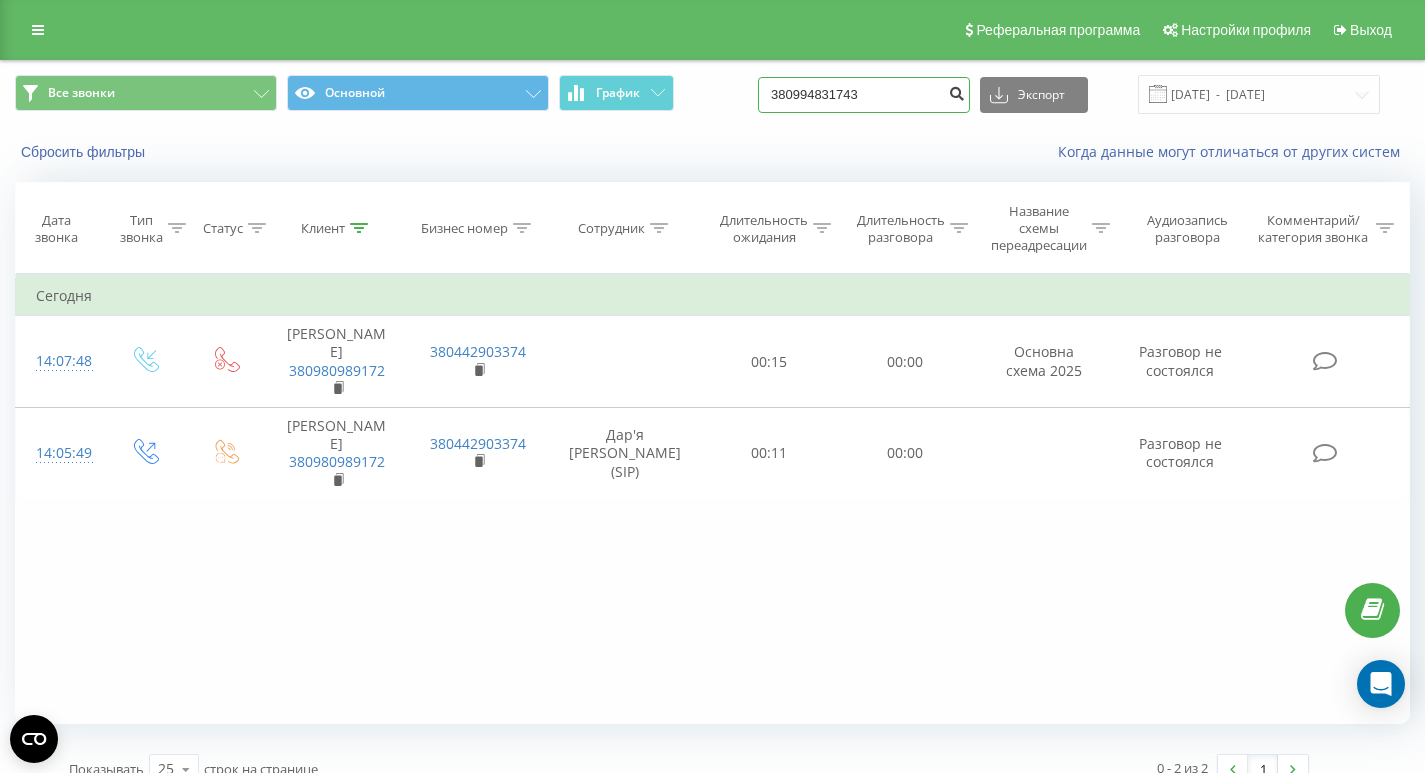 type on "380994831743" 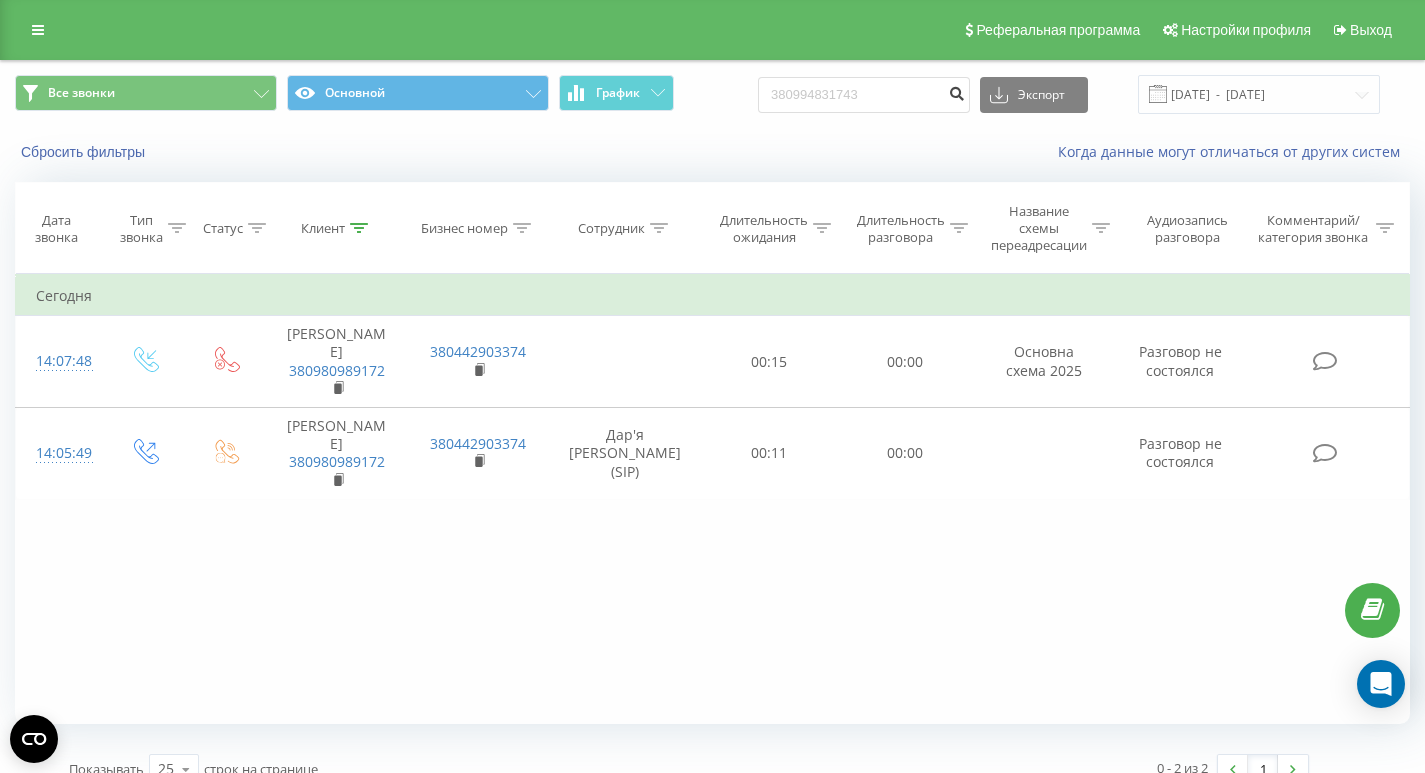 click at bounding box center [956, 95] 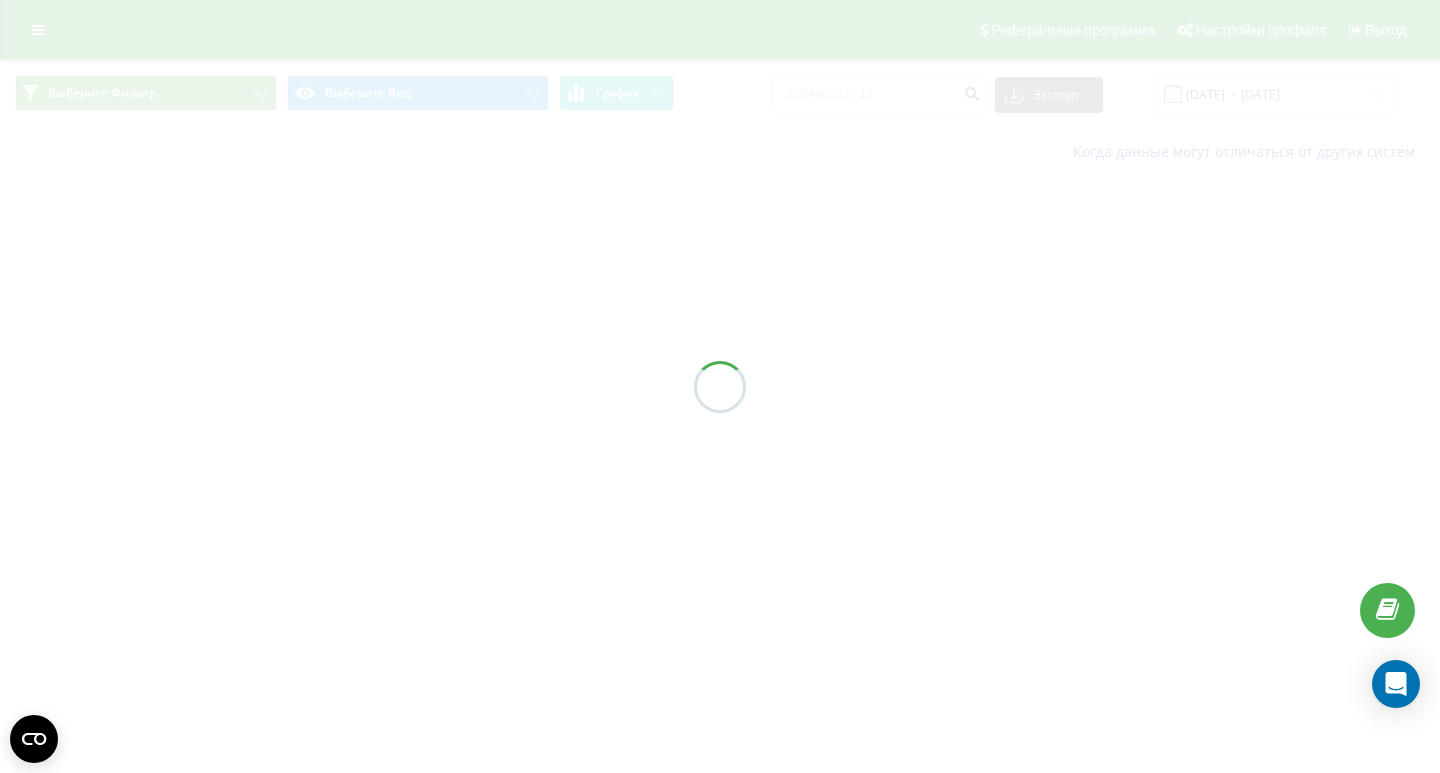scroll, scrollTop: 0, scrollLeft: 0, axis: both 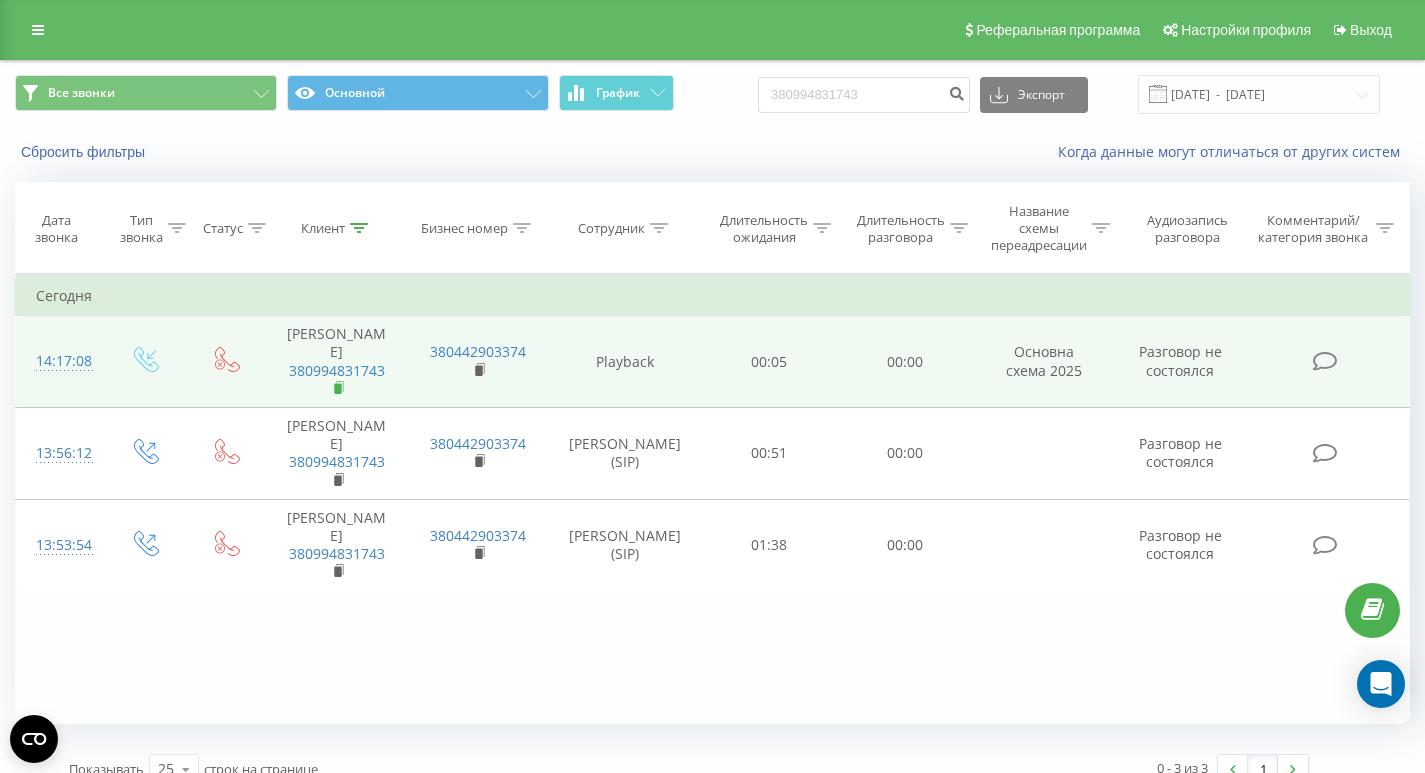 click 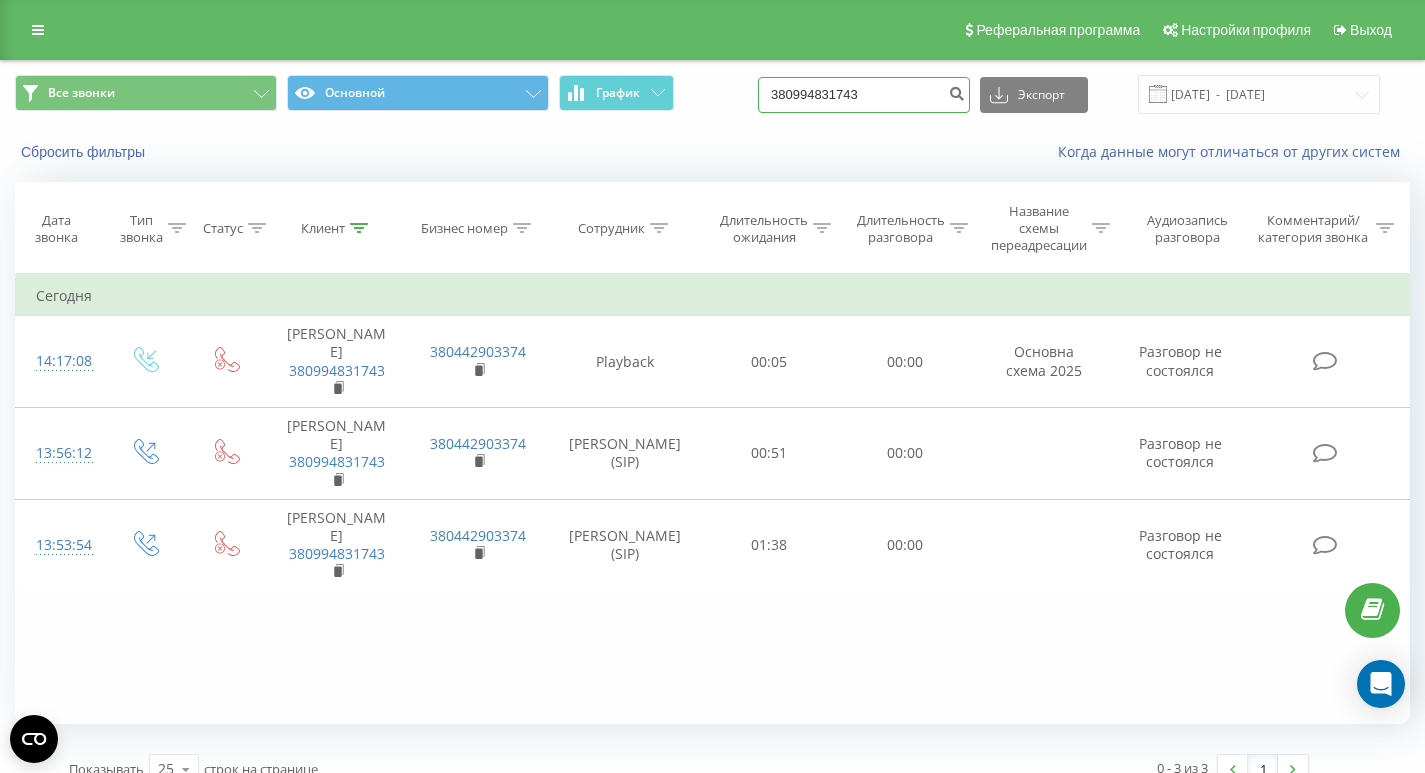 click on "380994831743" at bounding box center (864, 95) 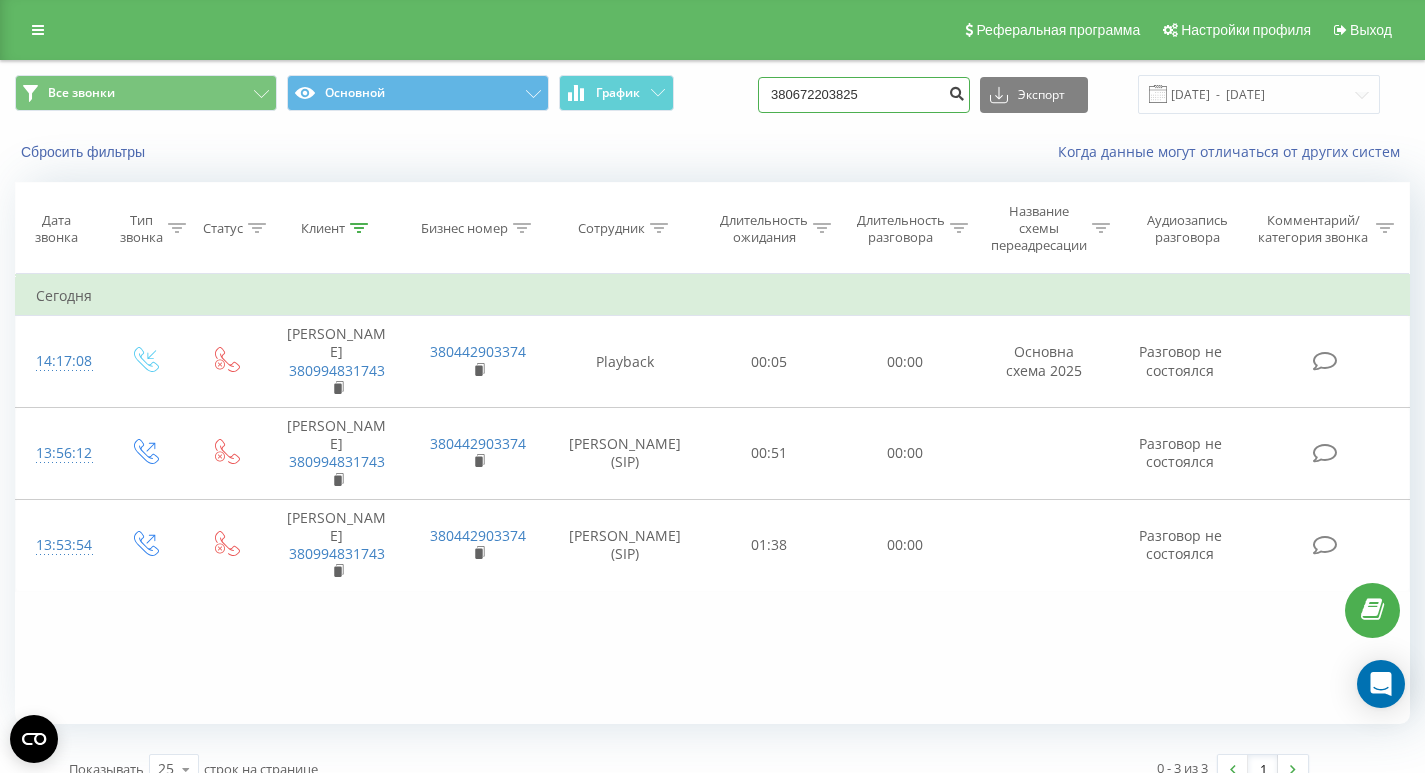 type on "380672203825" 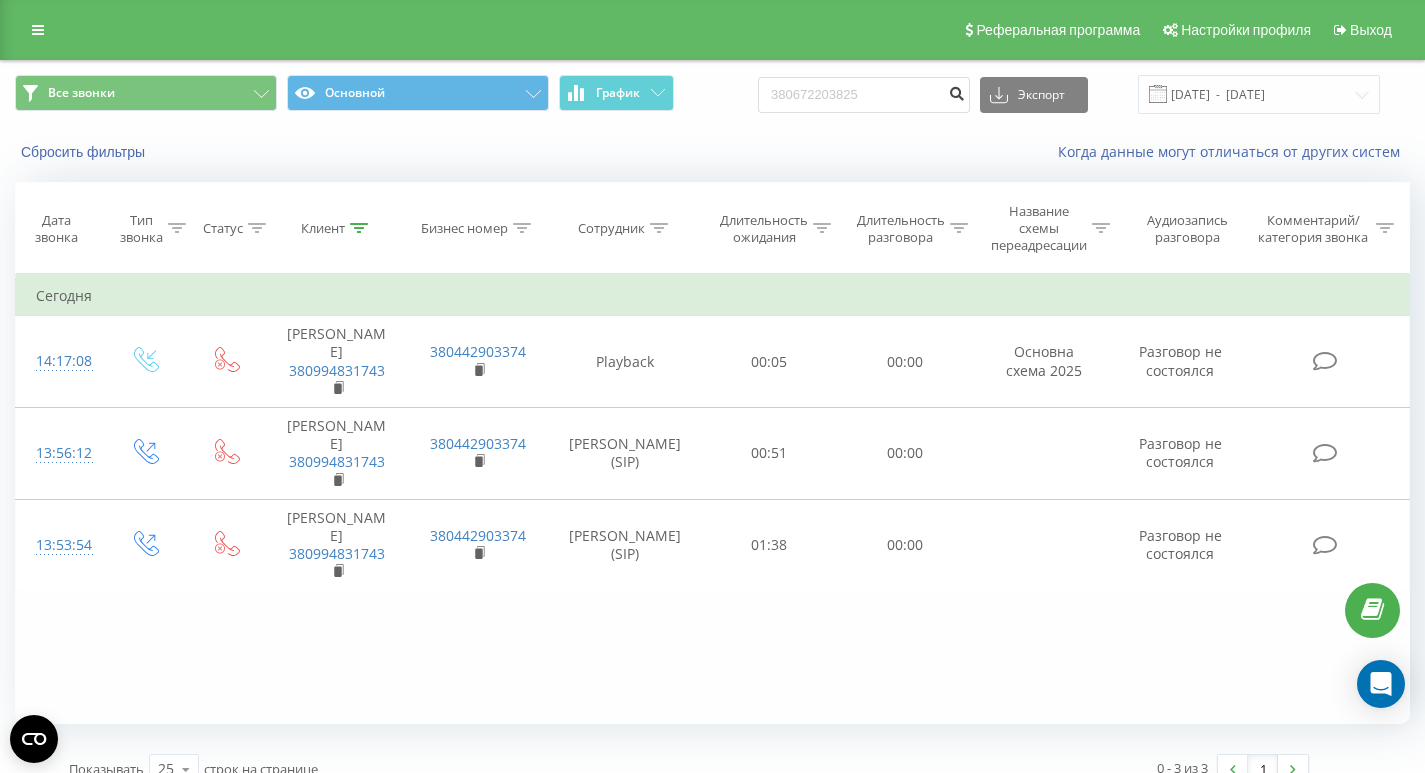 click at bounding box center (956, 91) 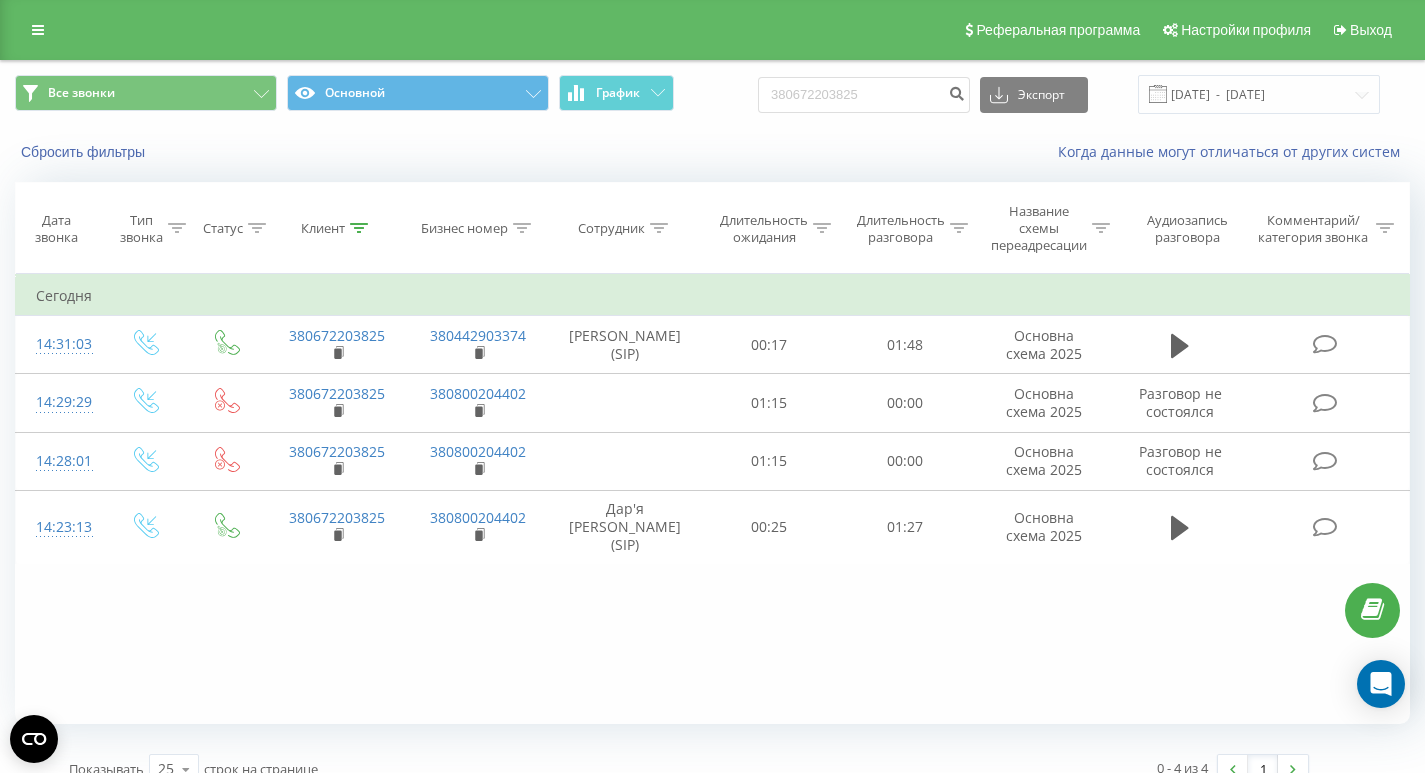 scroll, scrollTop: 0, scrollLeft: 0, axis: both 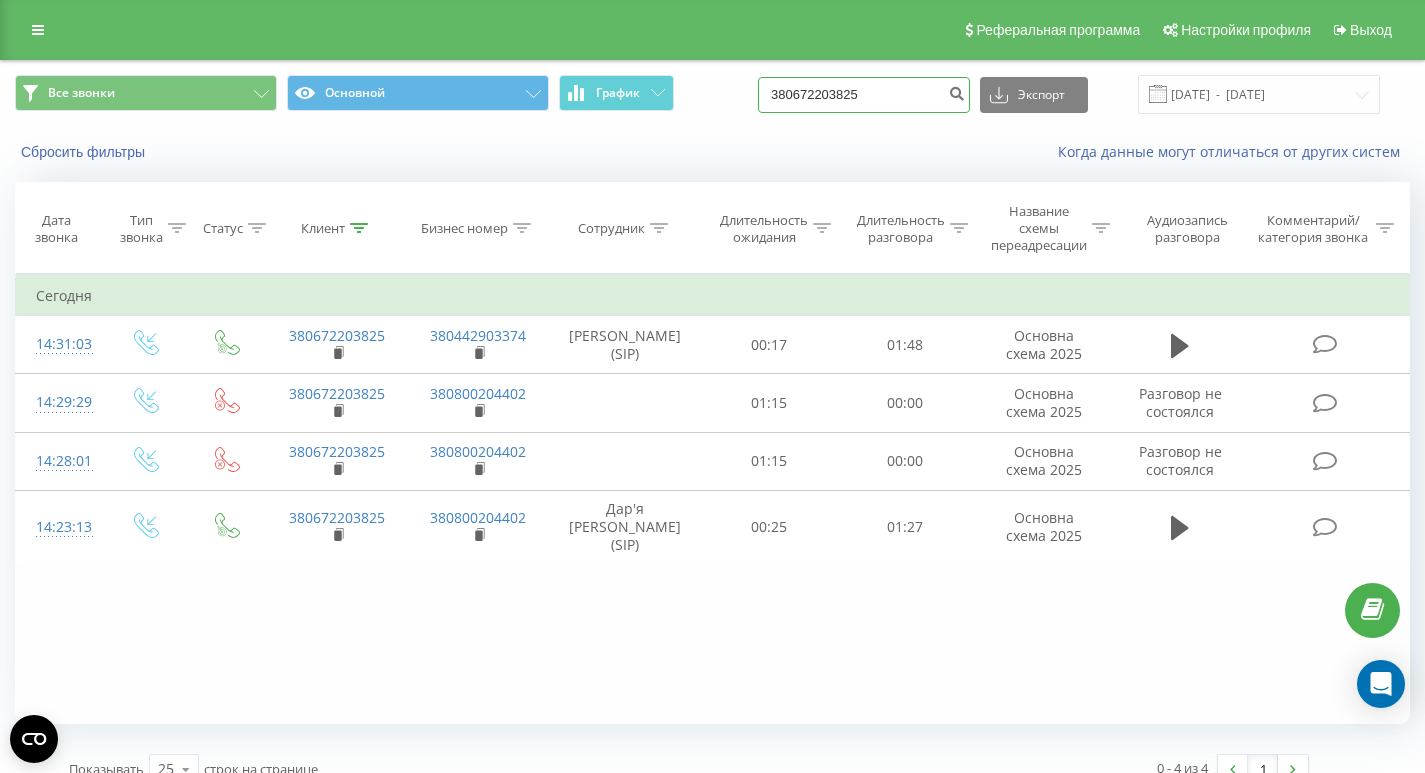 click on "380672203825" at bounding box center (864, 95) 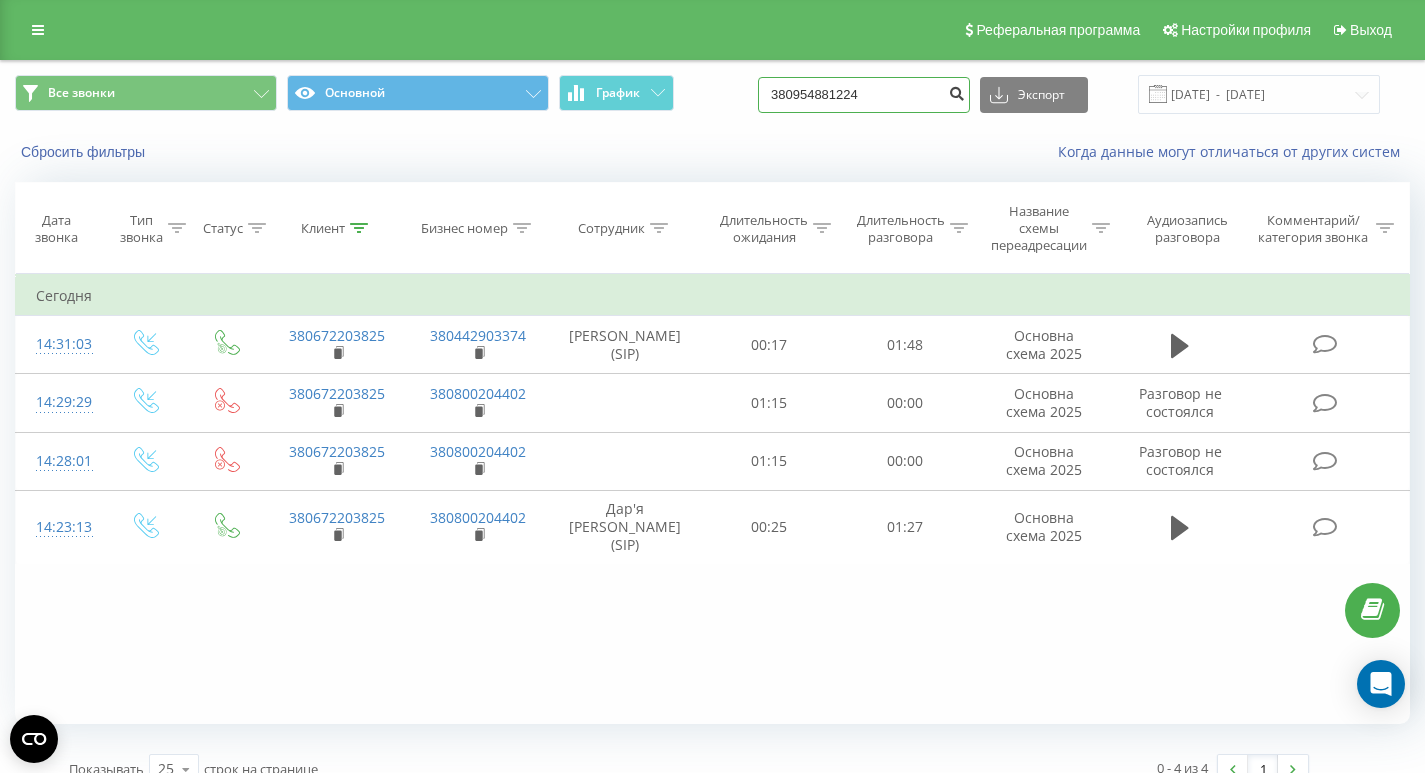 type on "380954881224" 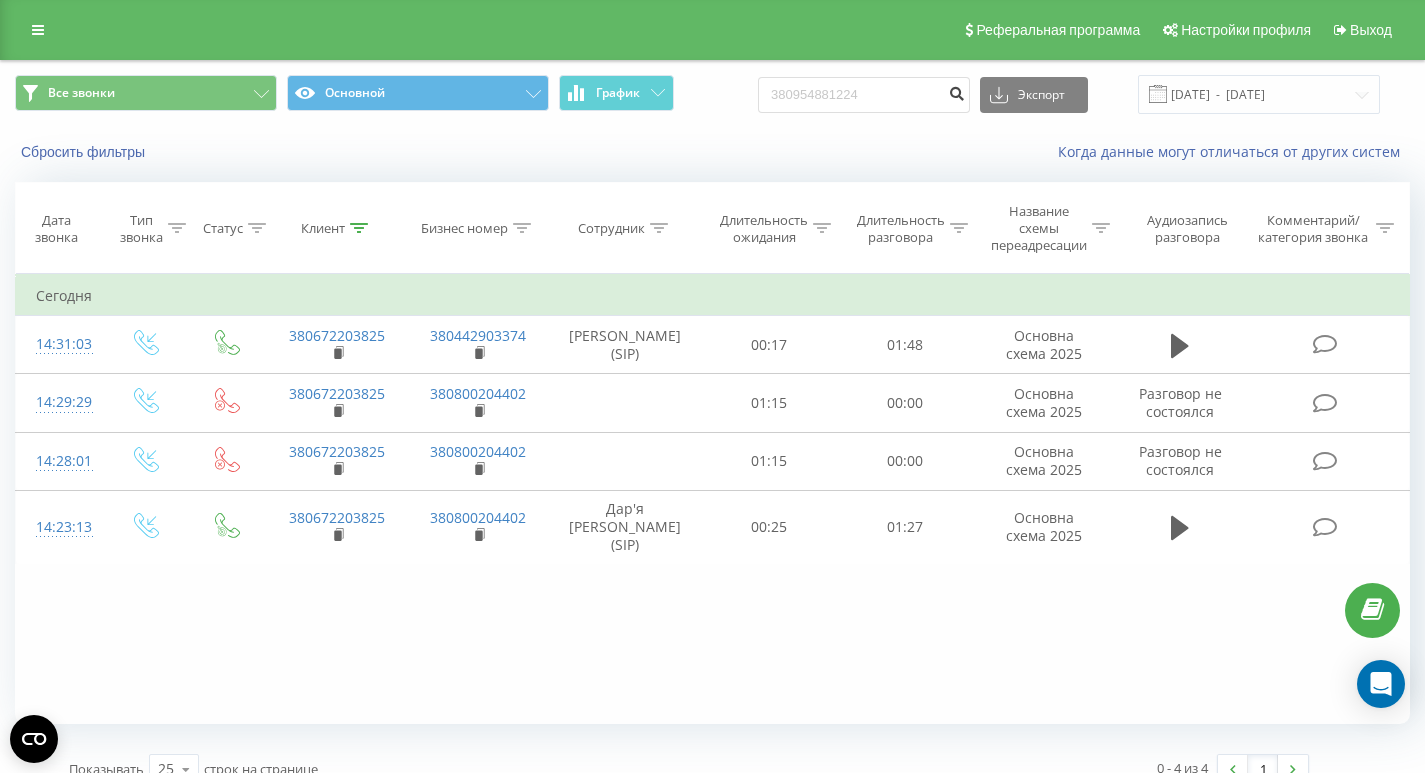 click at bounding box center [956, 91] 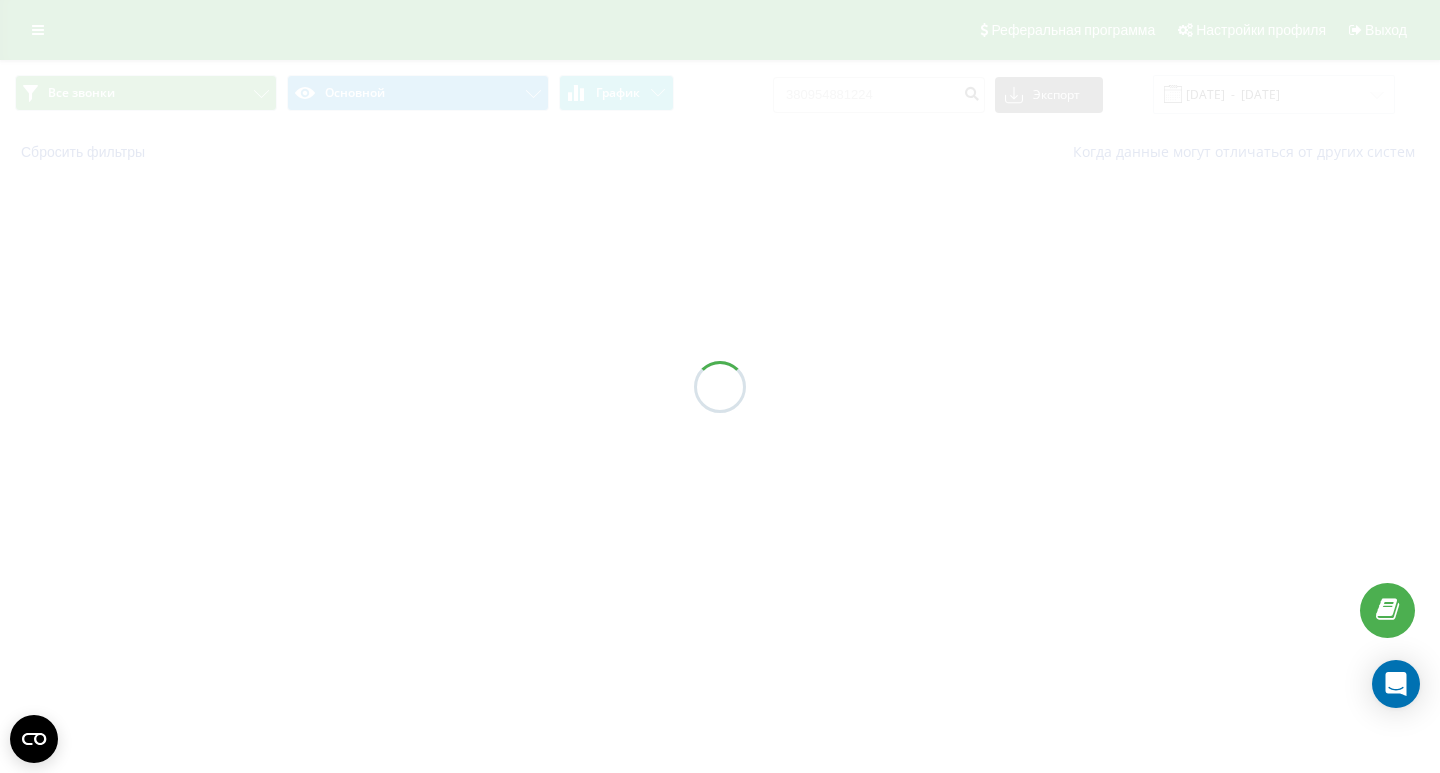 scroll, scrollTop: 0, scrollLeft: 0, axis: both 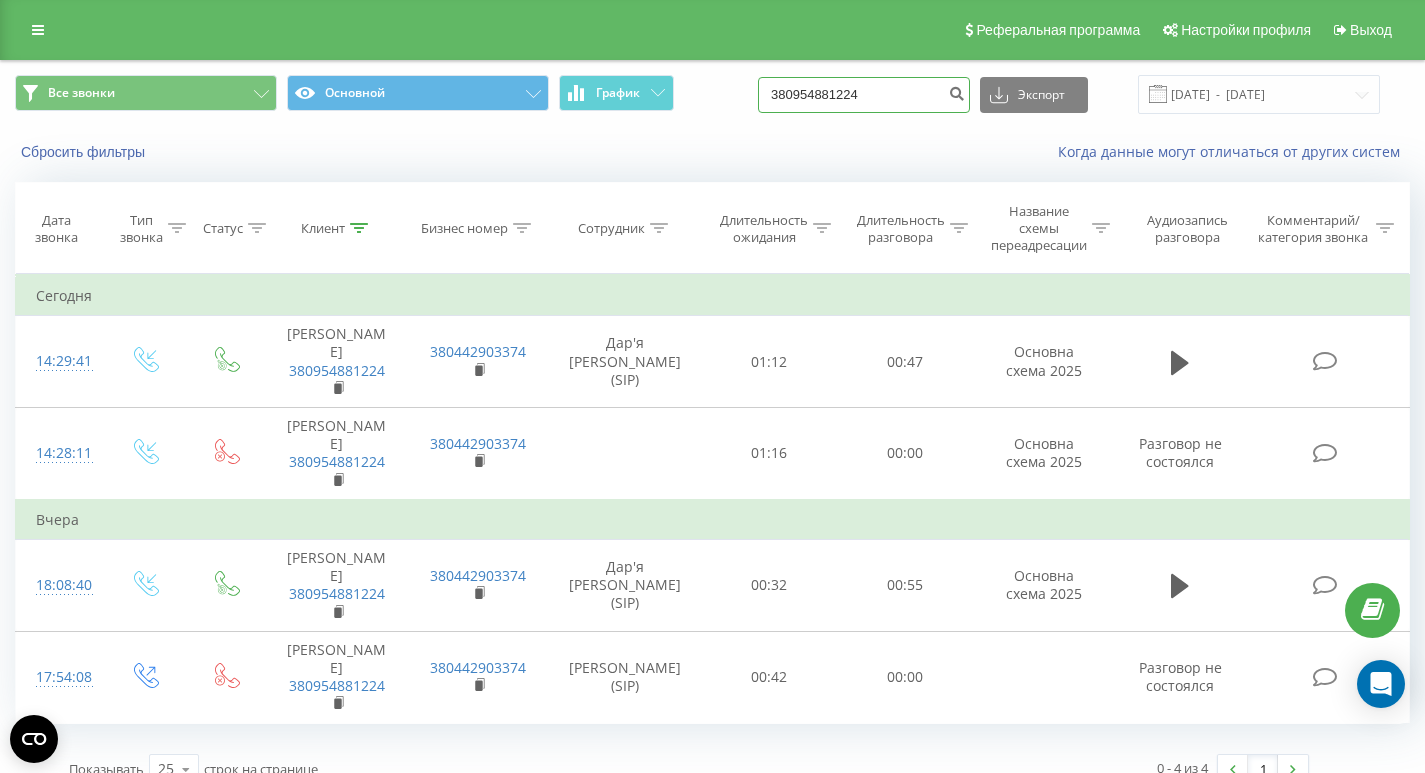 click on "380954881224" at bounding box center [864, 95] 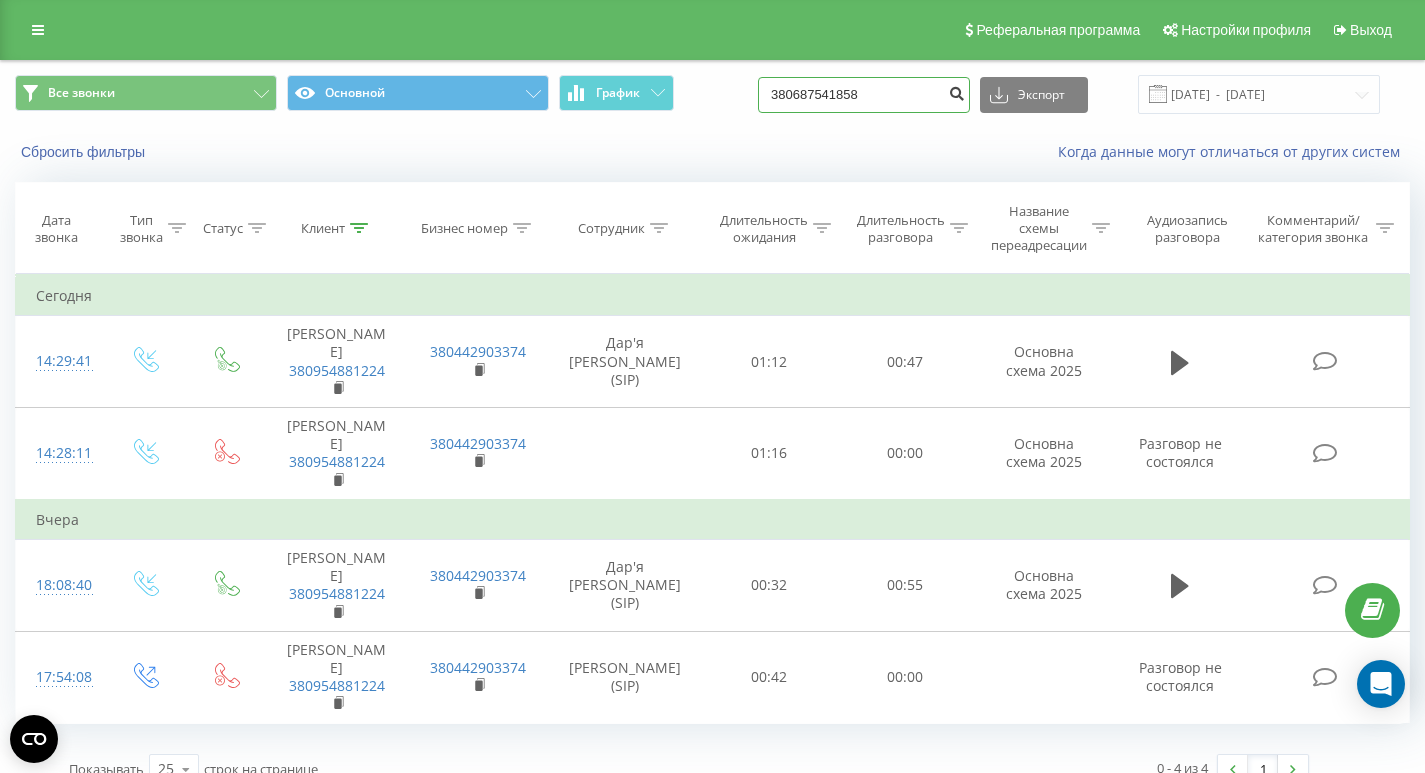 type on "380687541858" 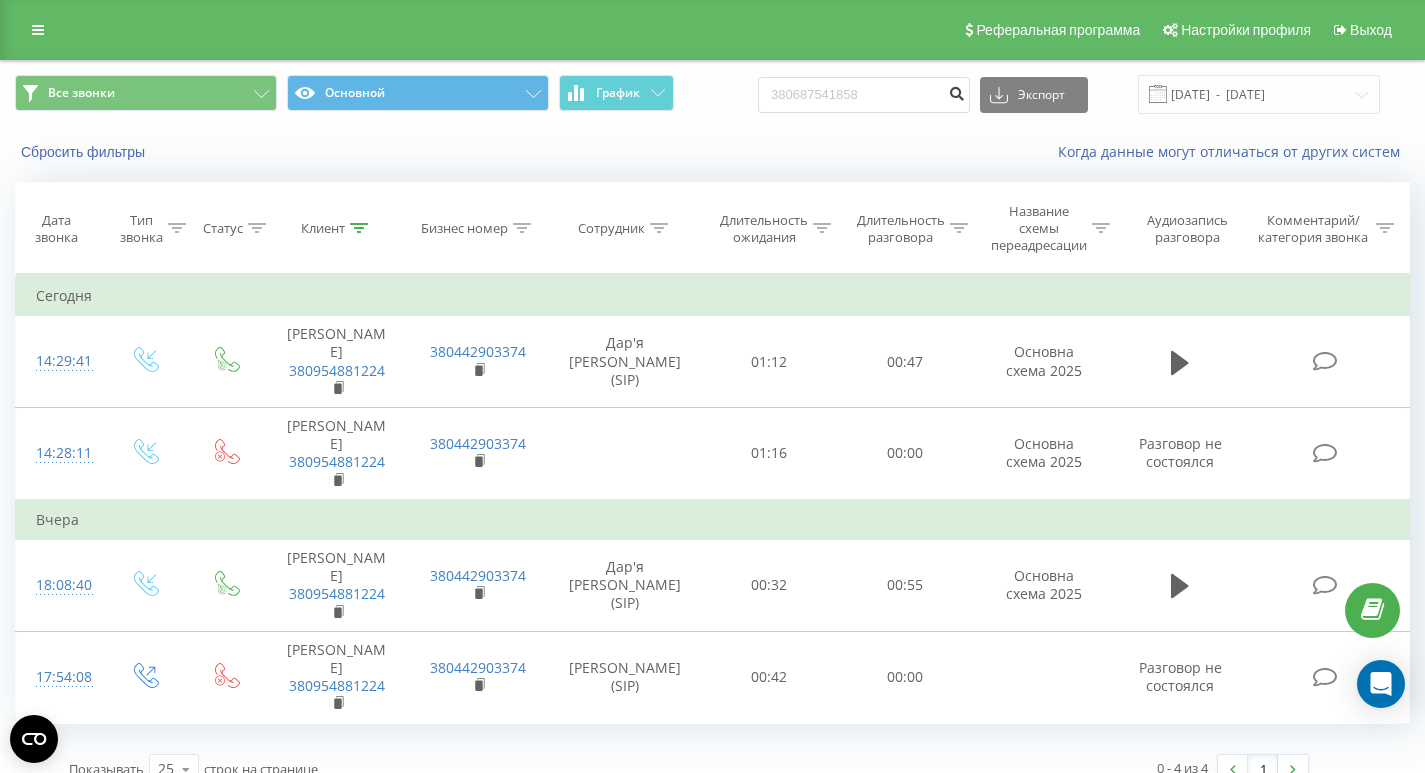 click at bounding box center (956, 91) 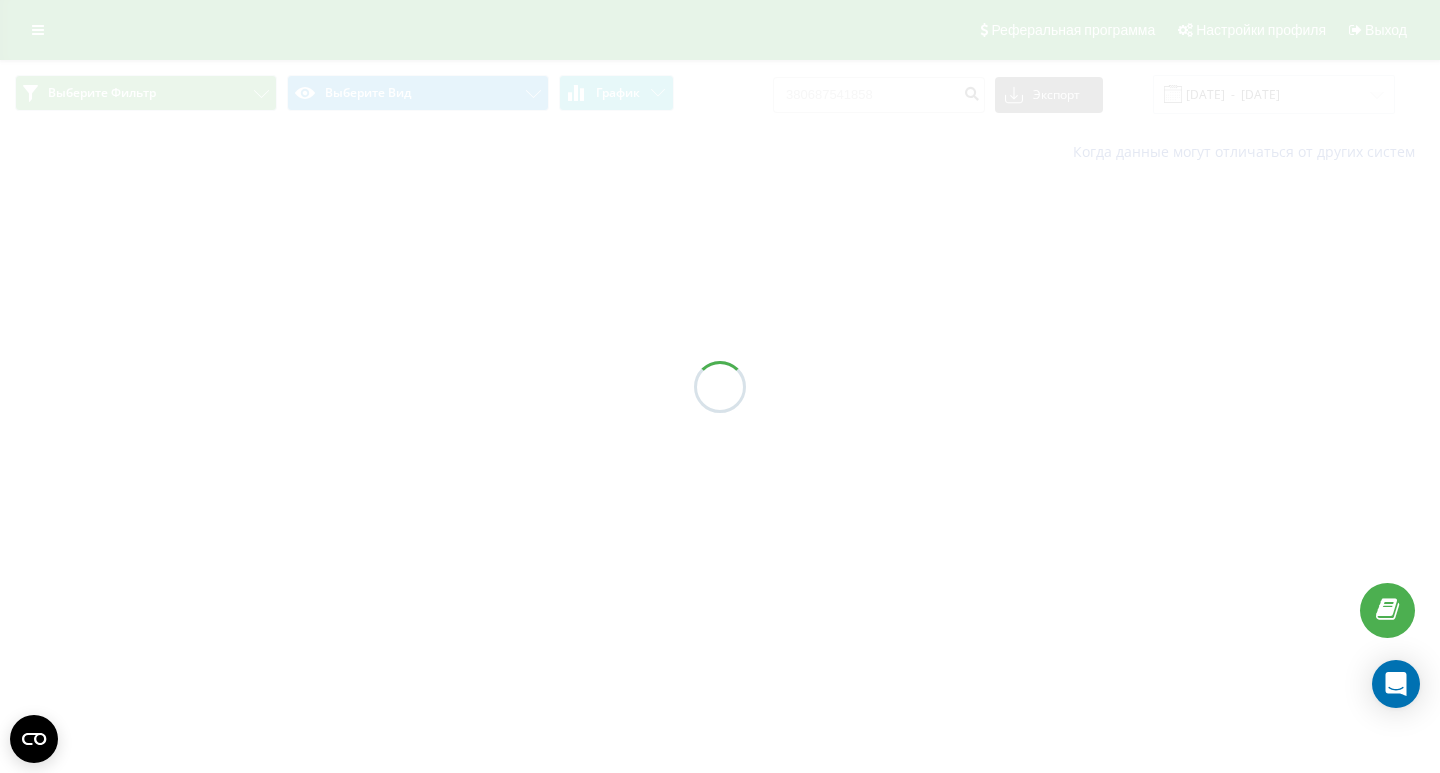 scroll, scrollTop: 0, scrollLeft: 0, axis: both 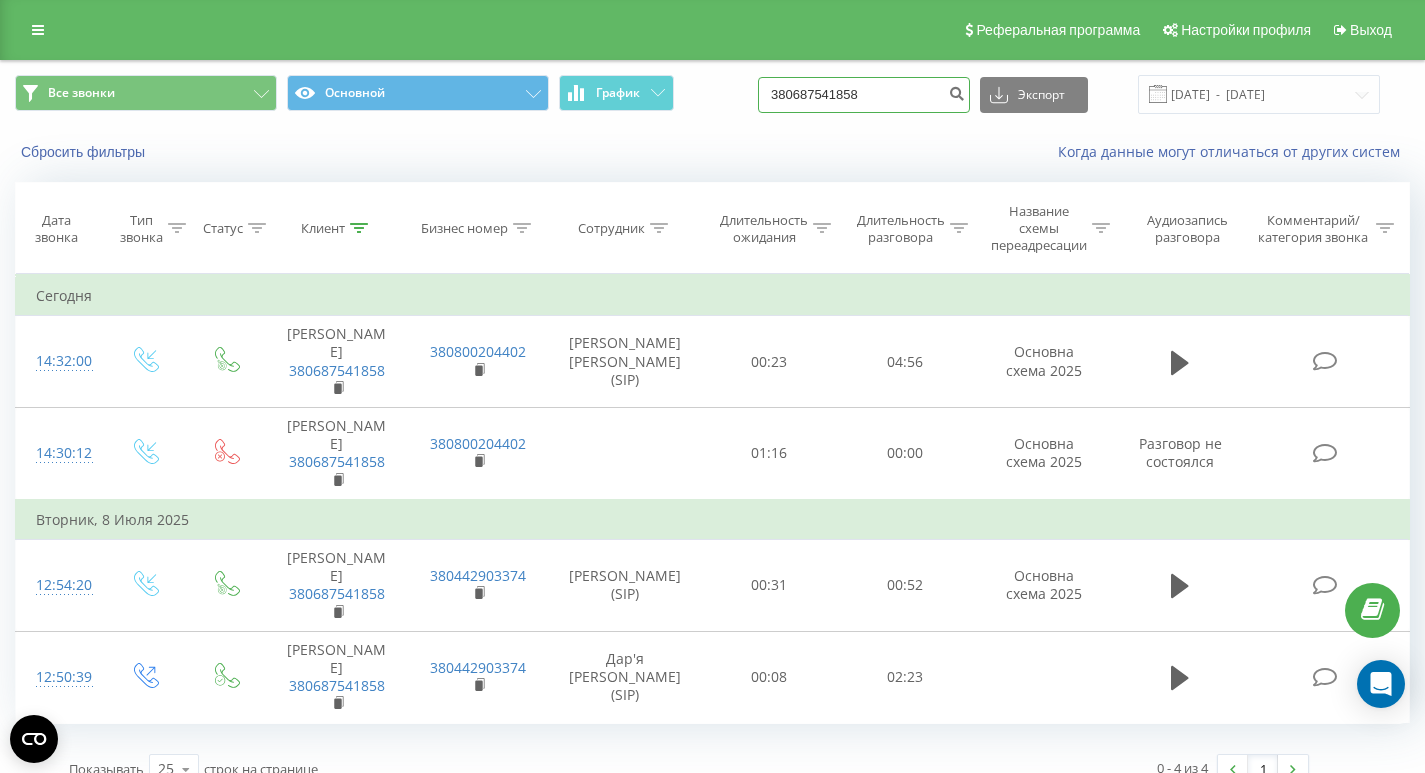 click on "380687541858" at bounding box center (864, 95) 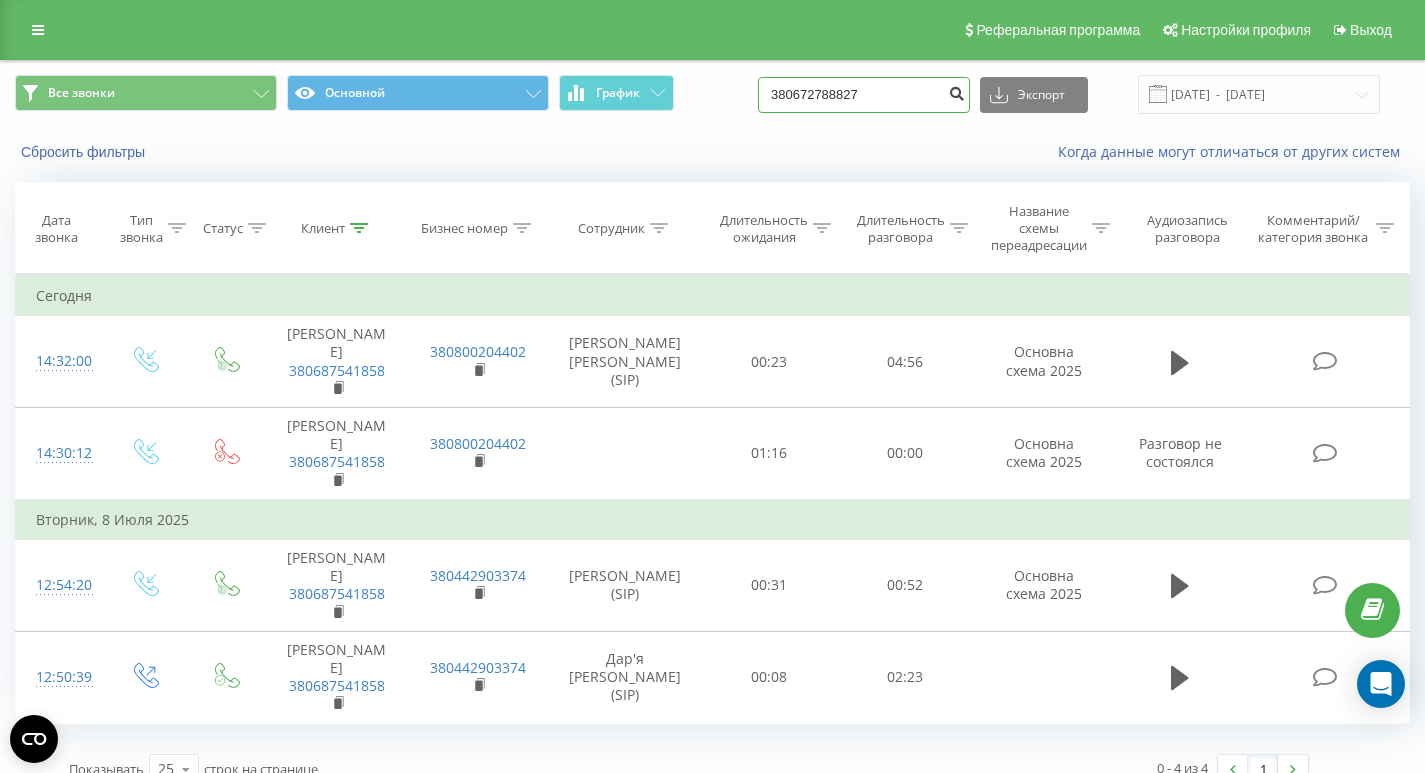 type on "380672788827" 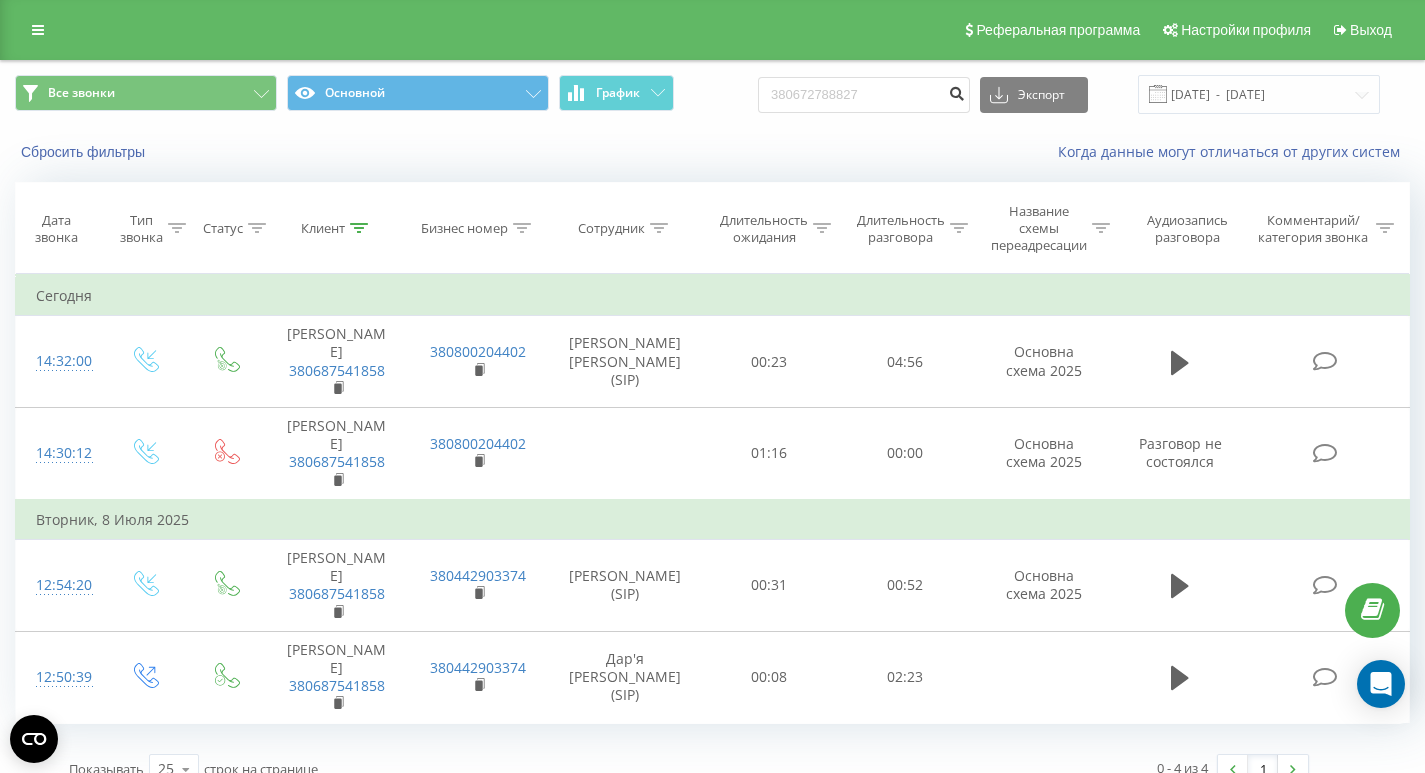 click at bounding box center [956, 91] 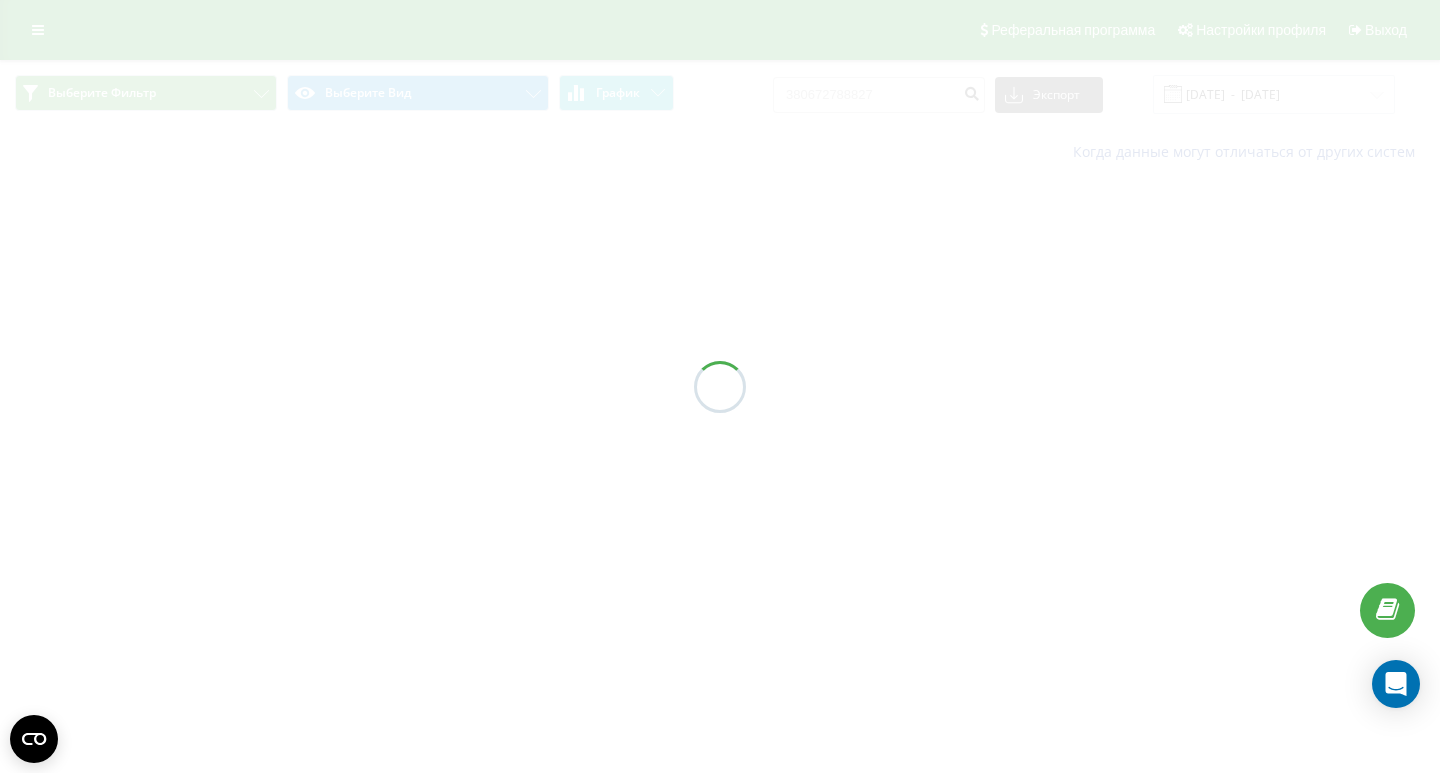 scroll, scrollTop: 0, scrollLeft: 0, axis: both 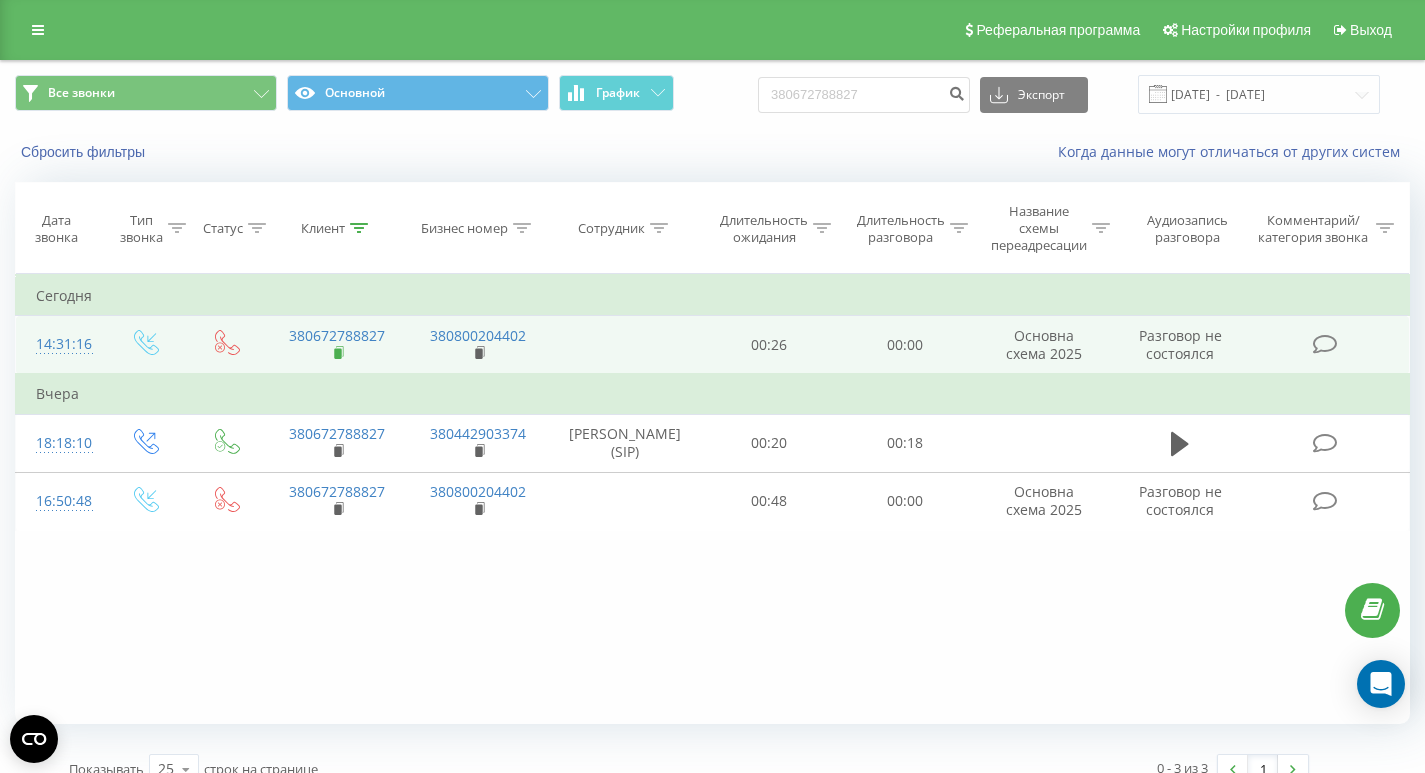 click 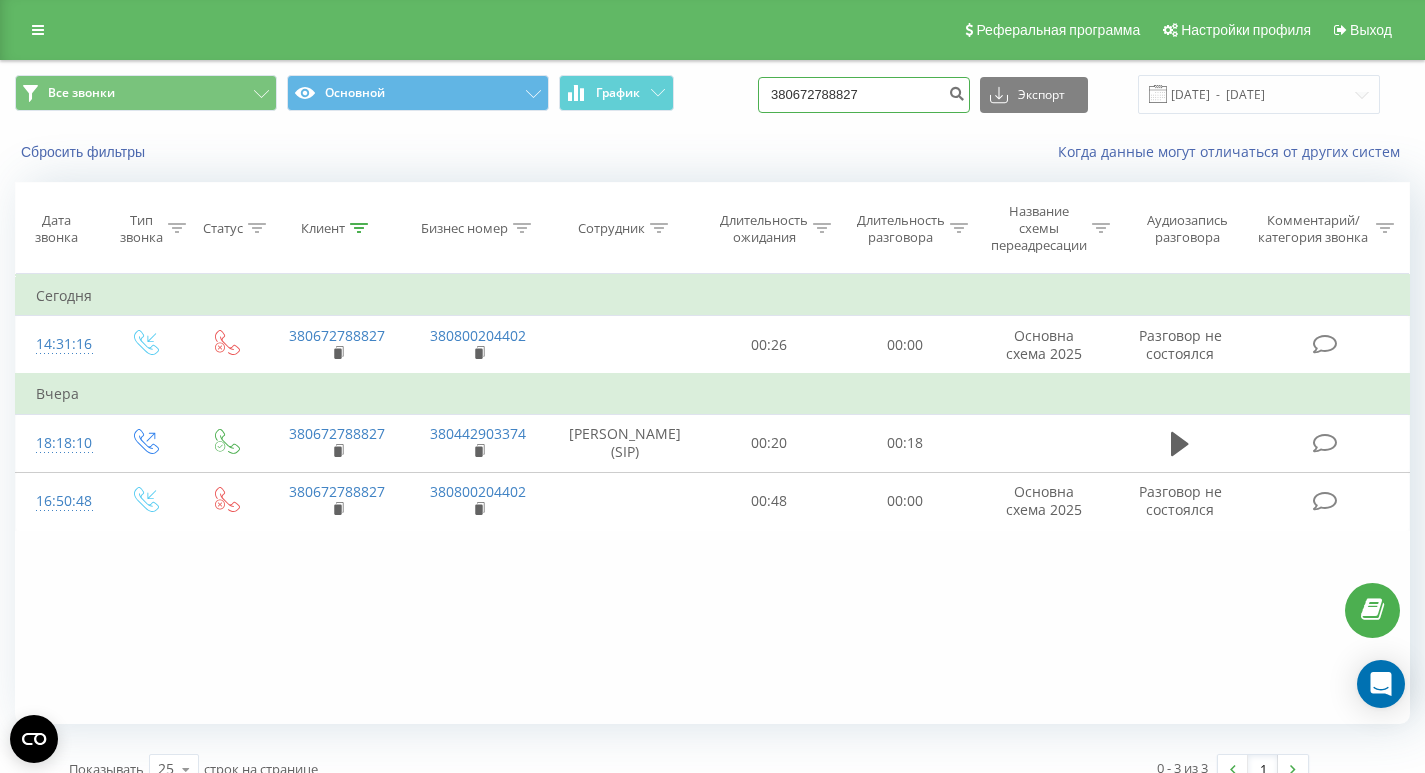 click on "380672788827" at bounding box center [864, 95] 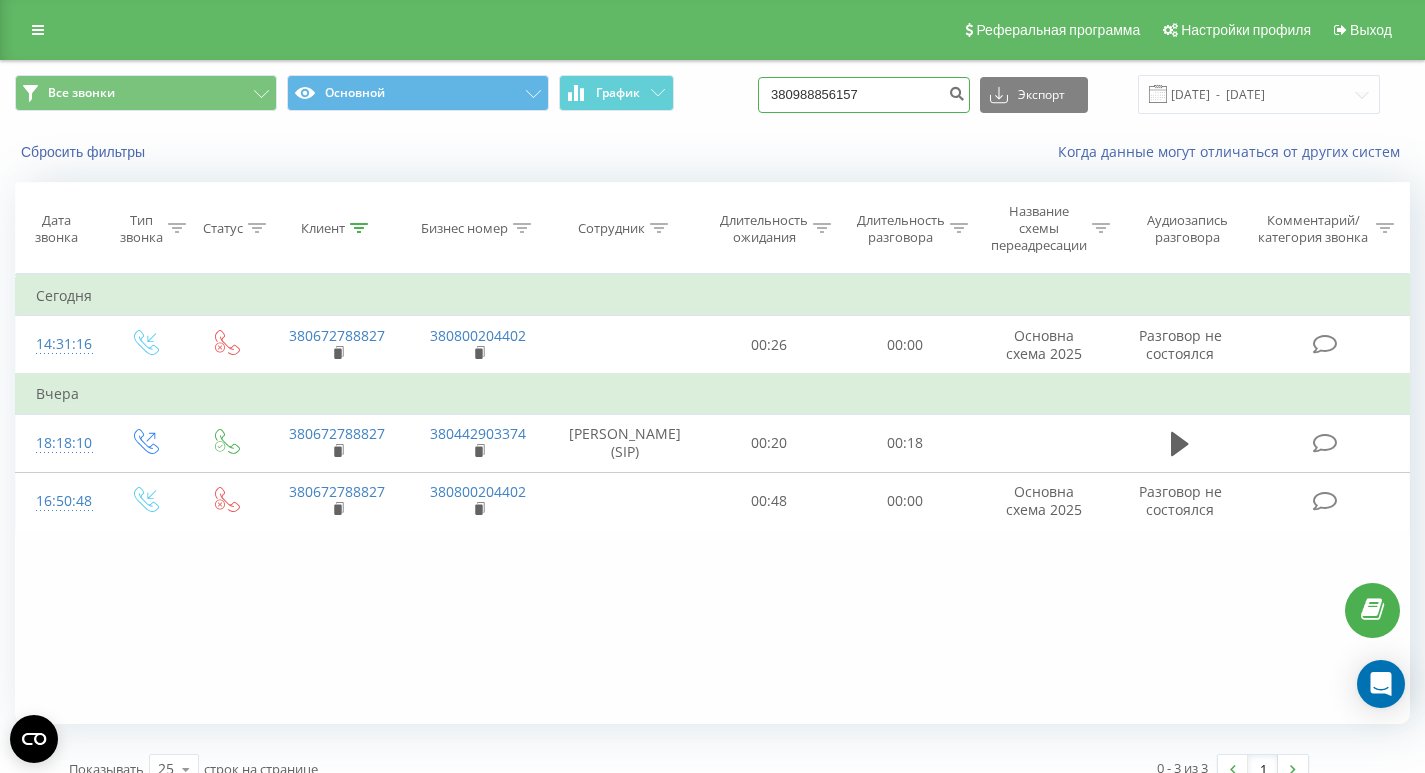 click on "380988856157" at bounding box center (864, 95) 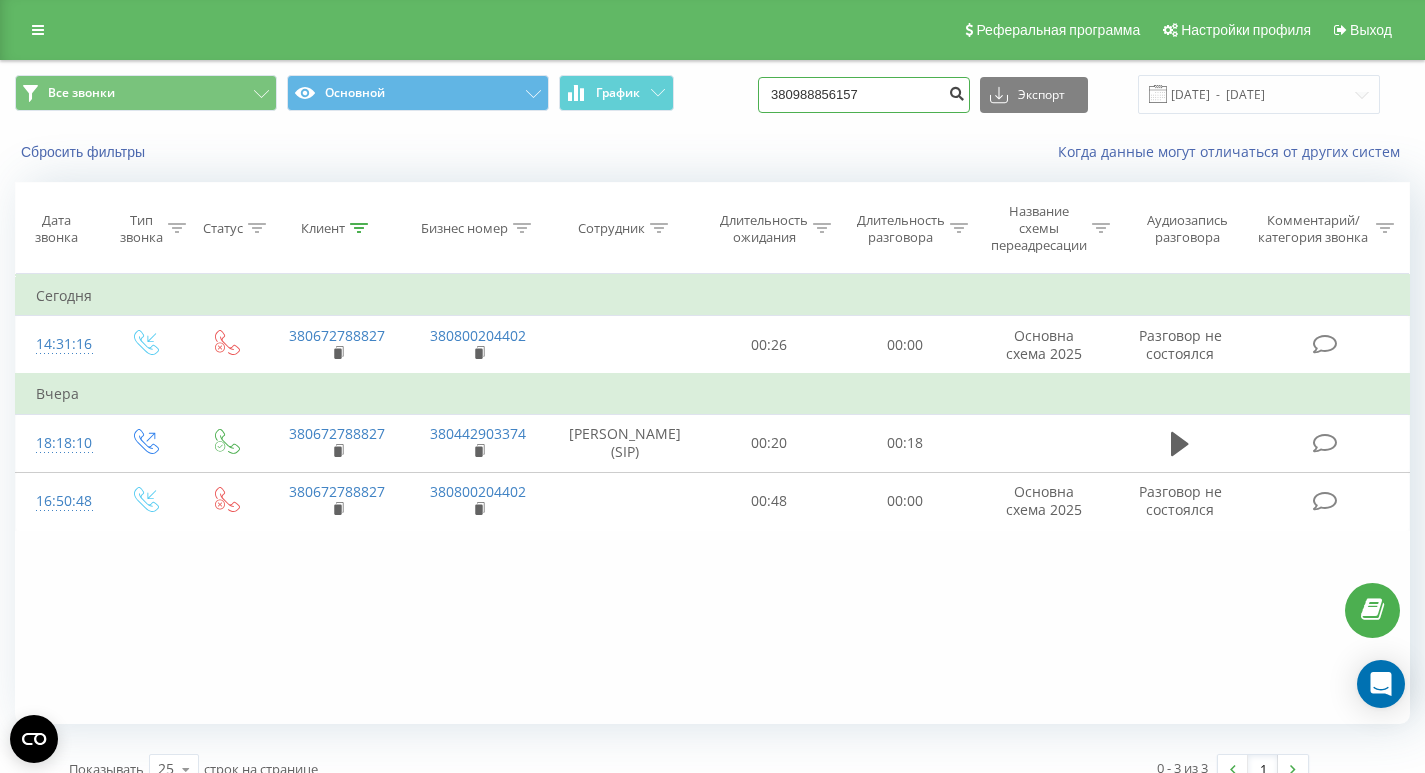type on "380988856157" 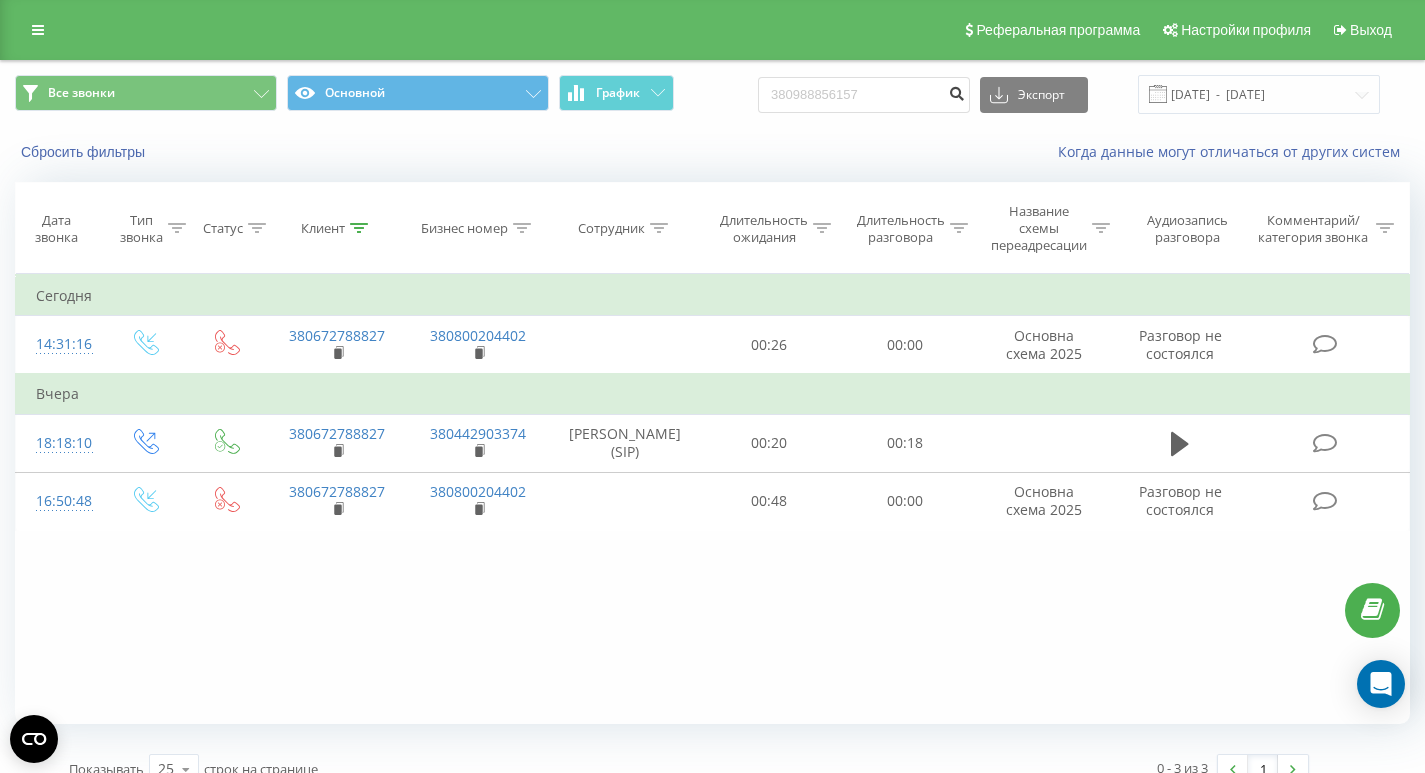 click at bounding box center (956, 91) 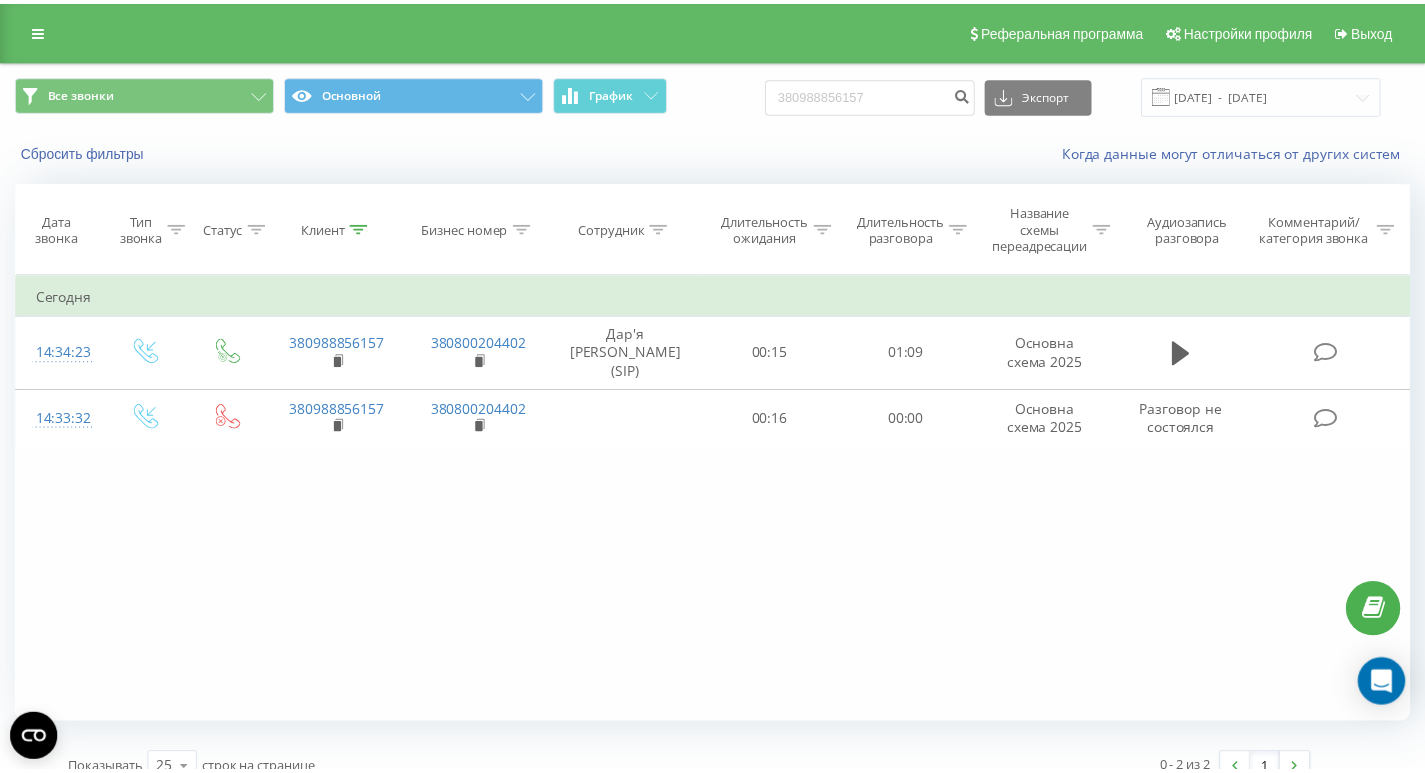 scroll, scrollTop: 0, scrollLeft: 0, axis: both 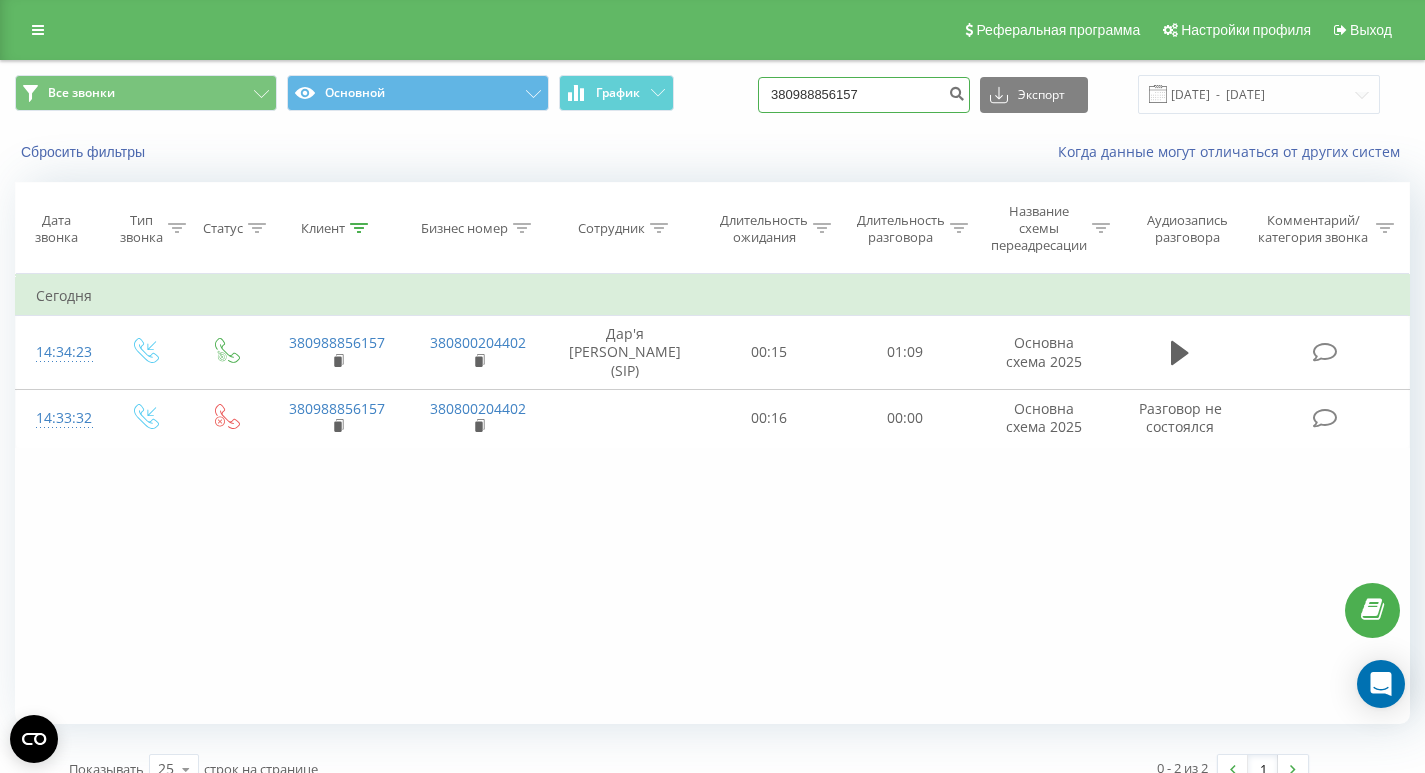 click on "380988856157" at bounding box center [864, 95] 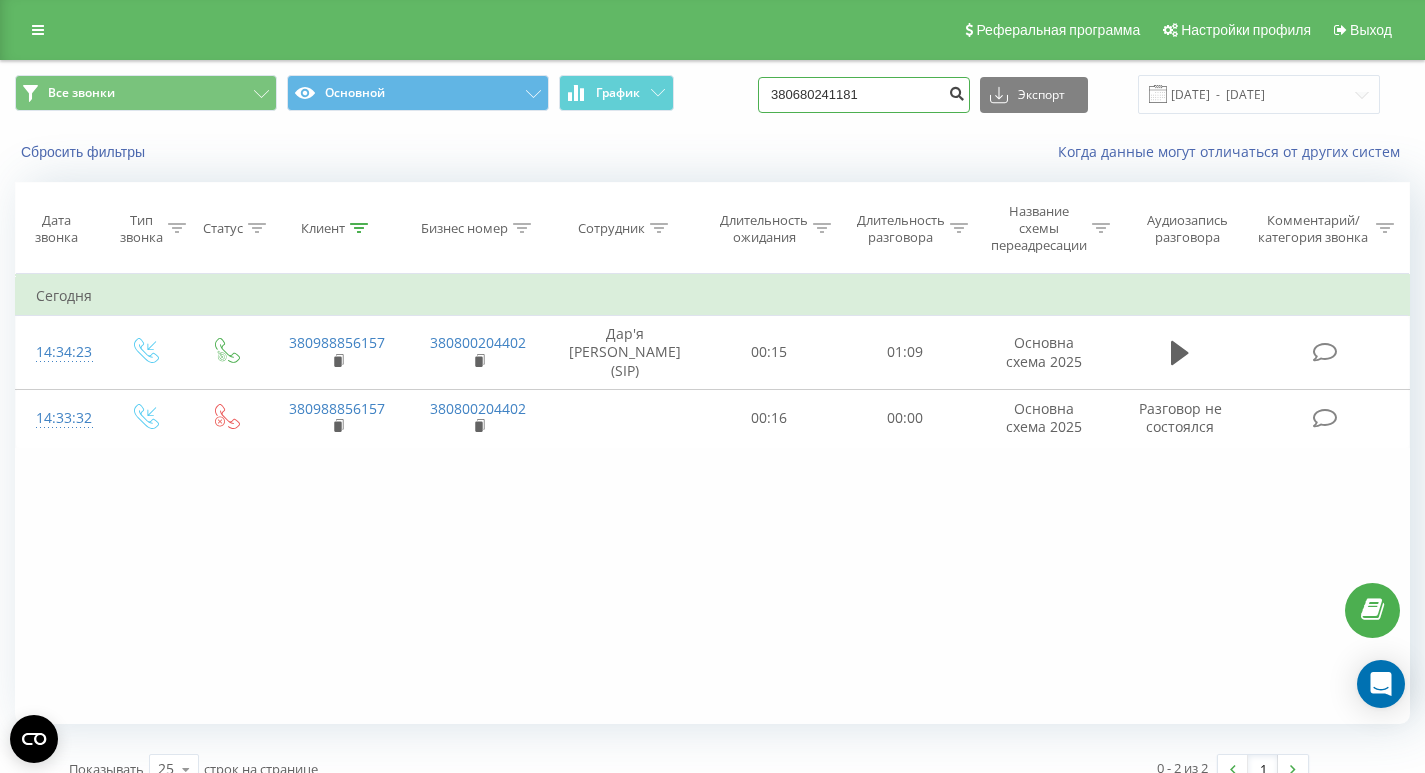 type on "380680241181" 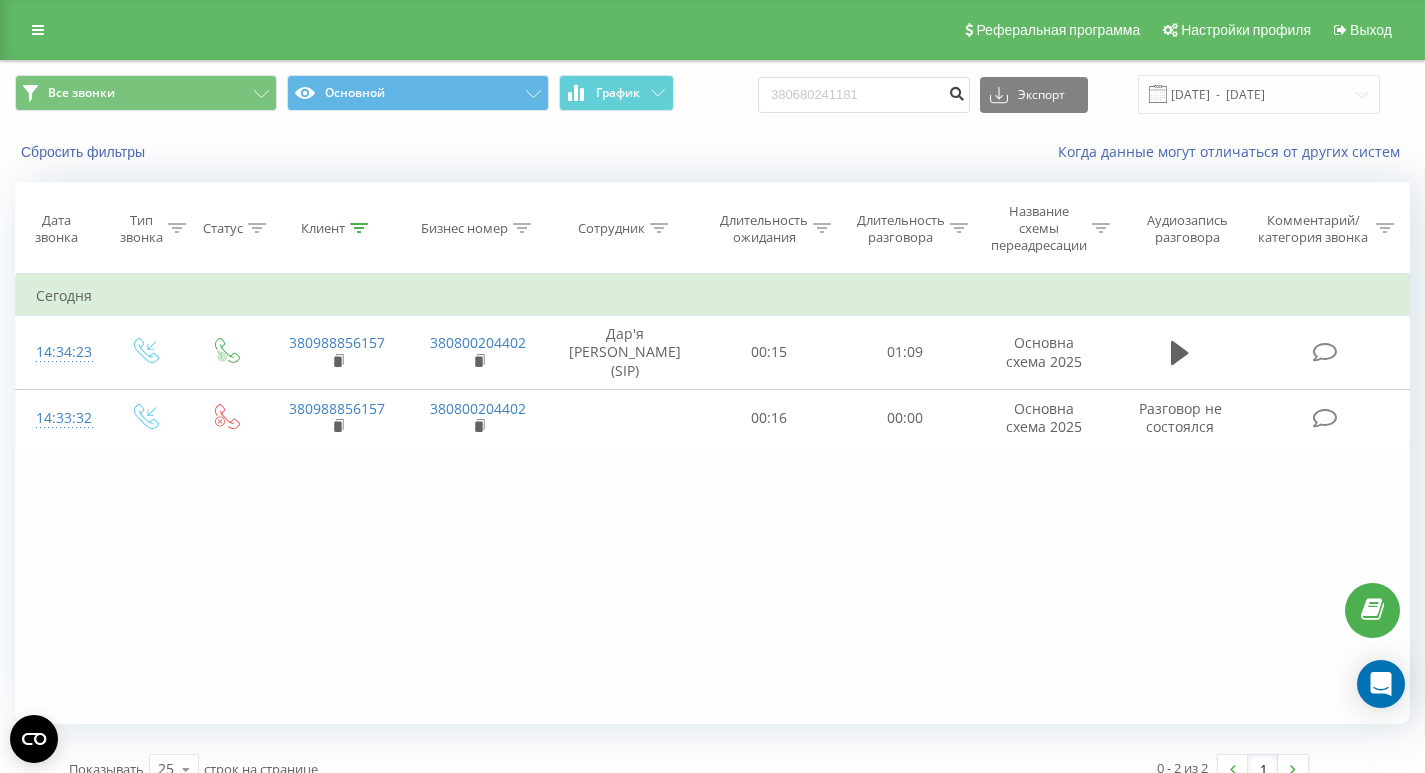 click at bounding box center (956, 91) 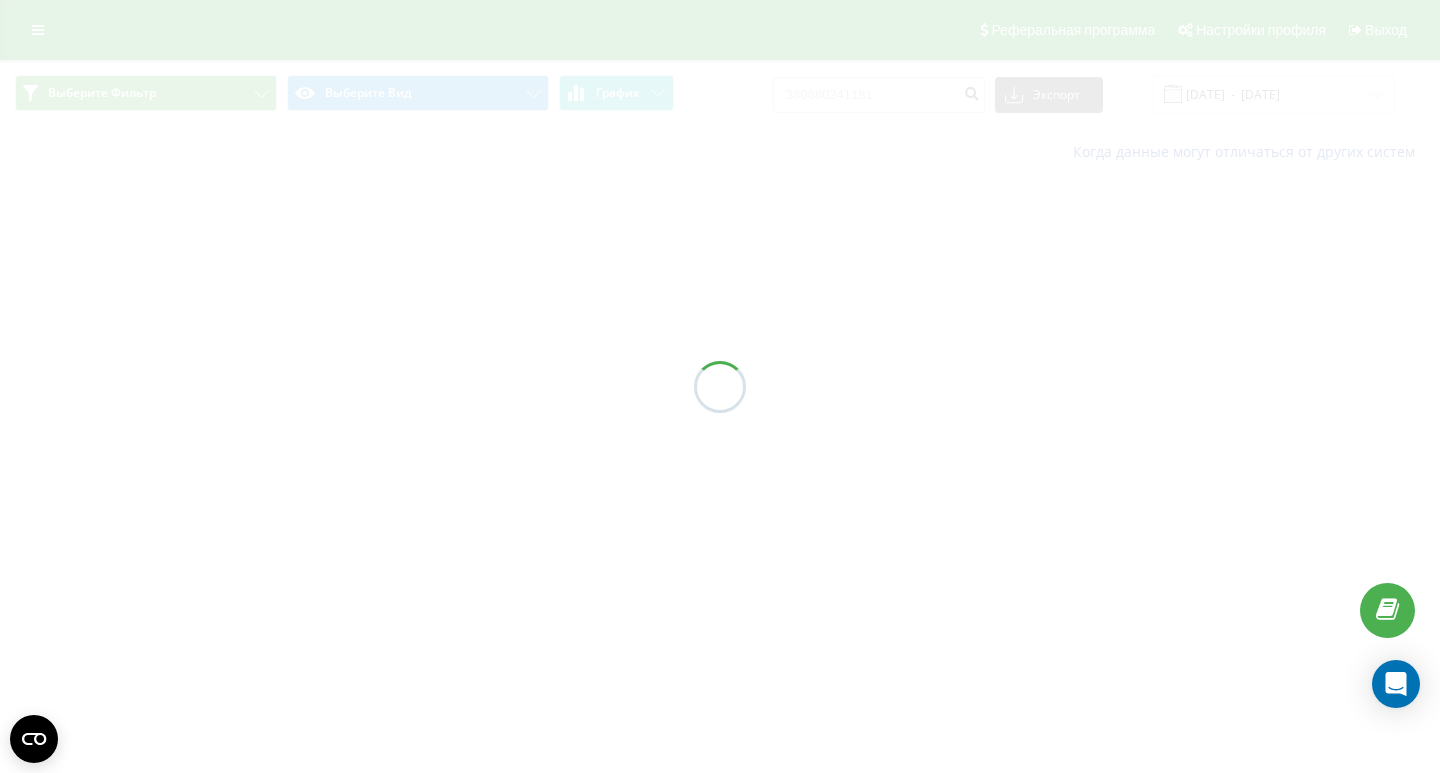 scroll, scrollTop: 0, scrollLeft: 0, axis: both 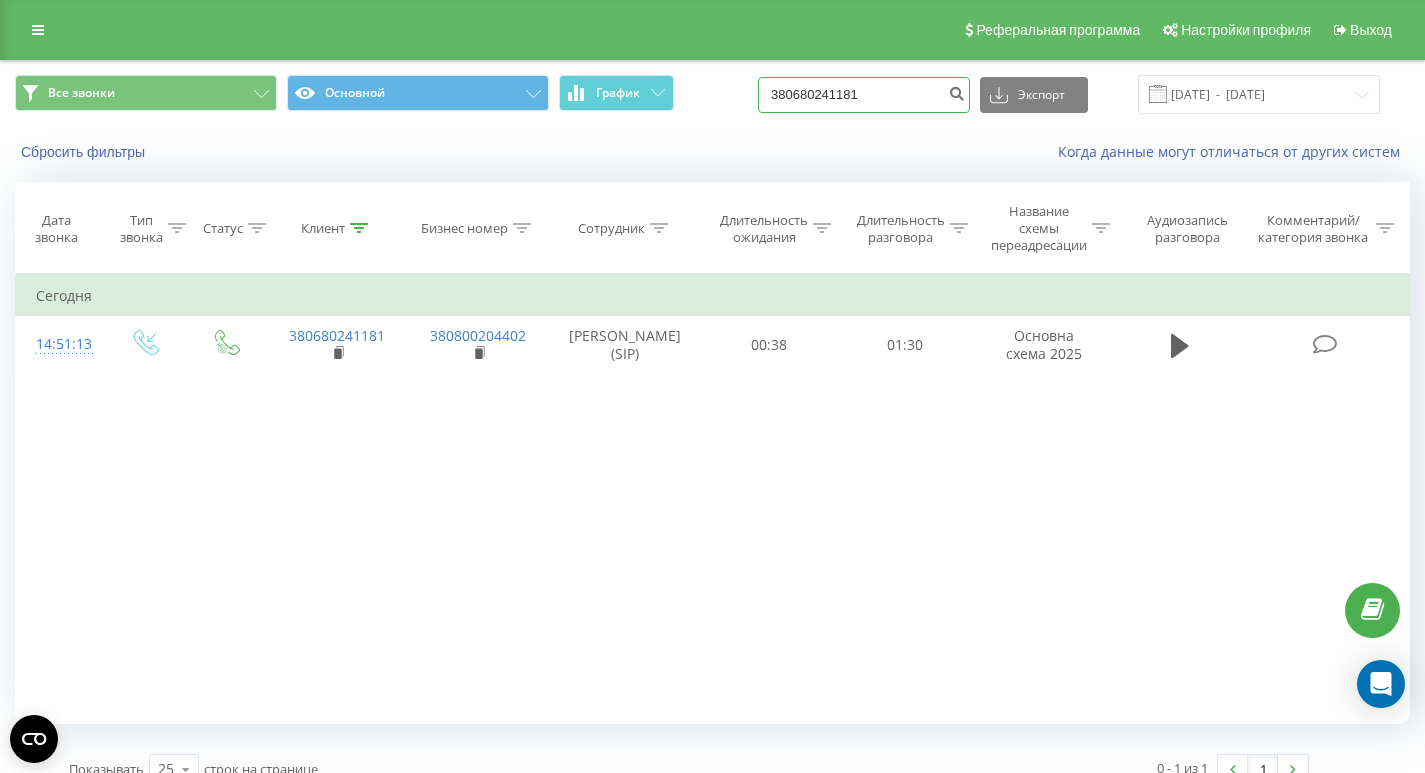 click on "380680241181" at bounding box center [864, 95] 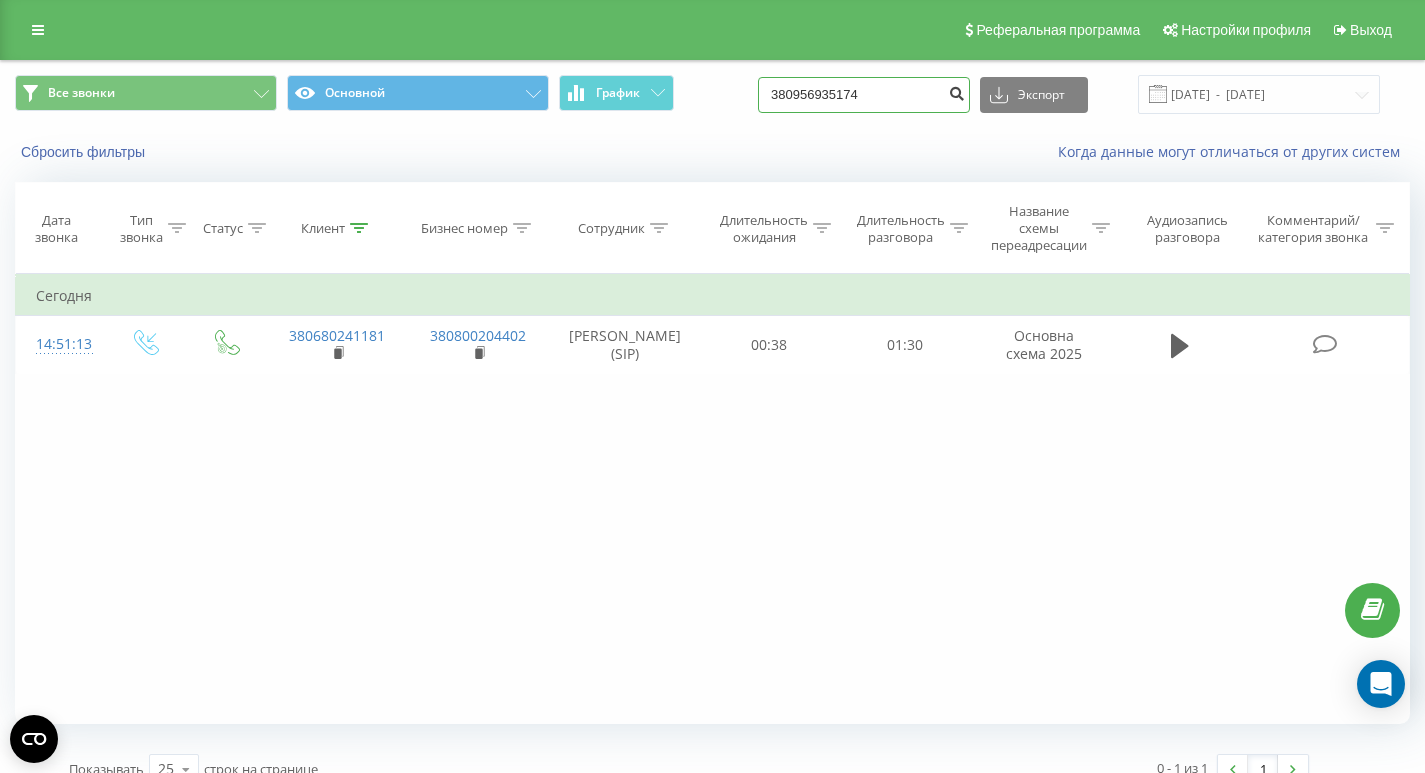 type on "380956935174" 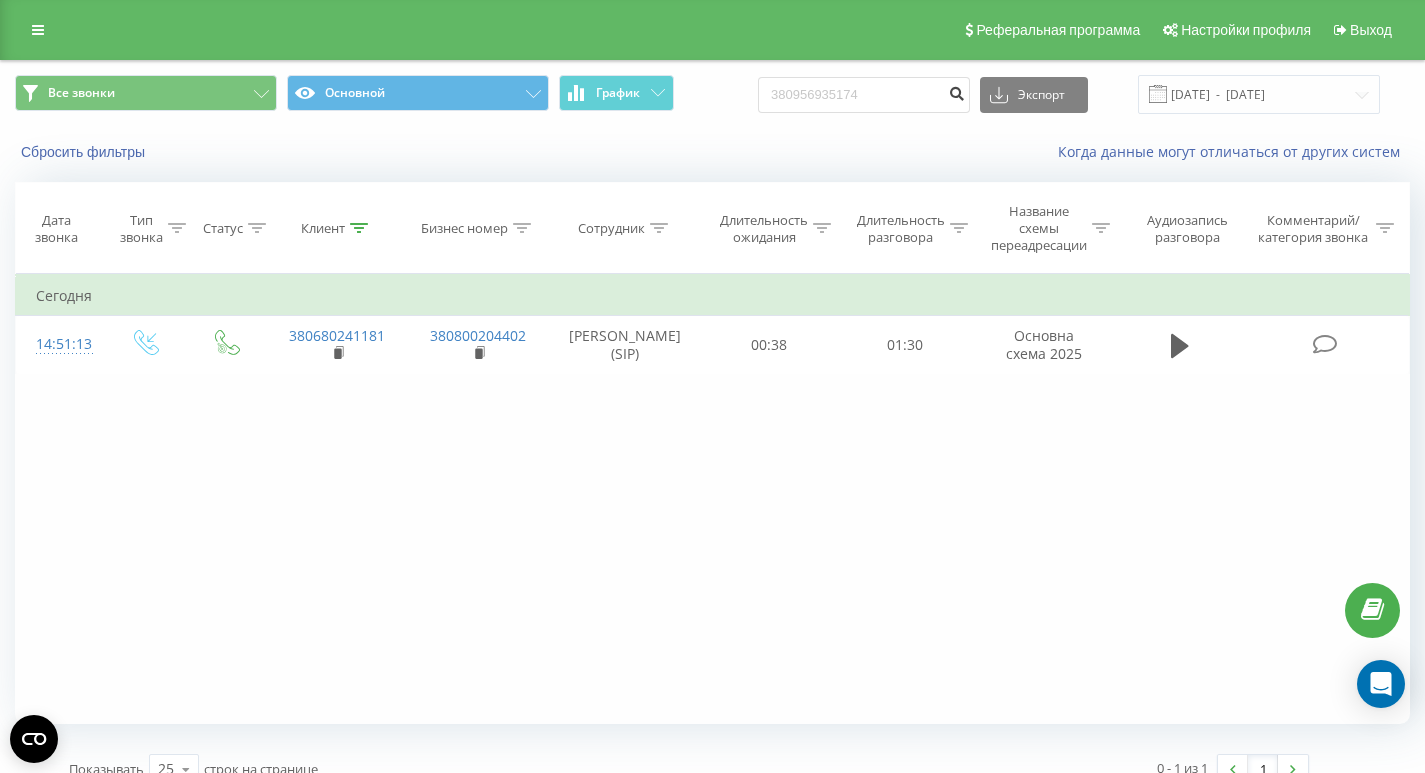 click at bounding box center (956, 95) 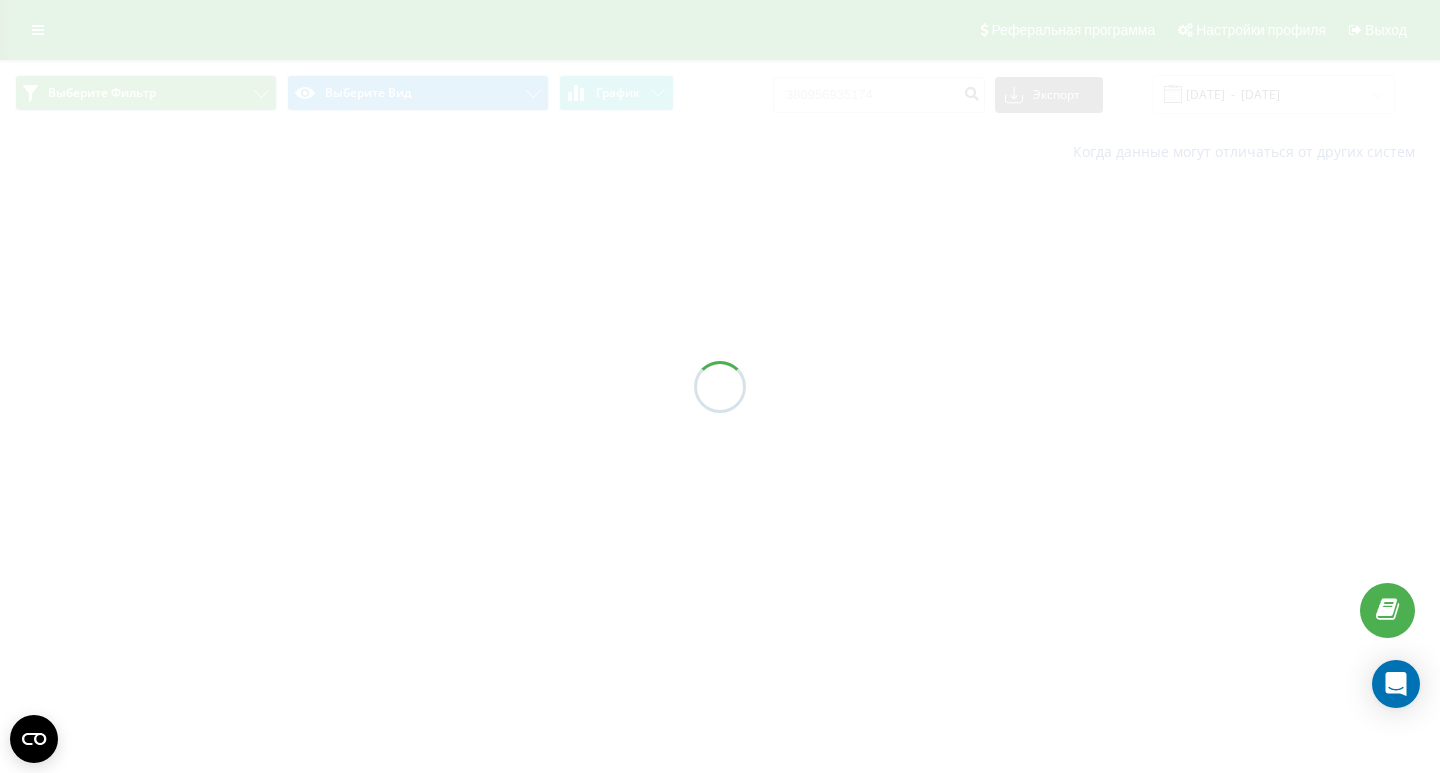 scroll, scrollTop: 0, scrollLeft: 0, axis: both 